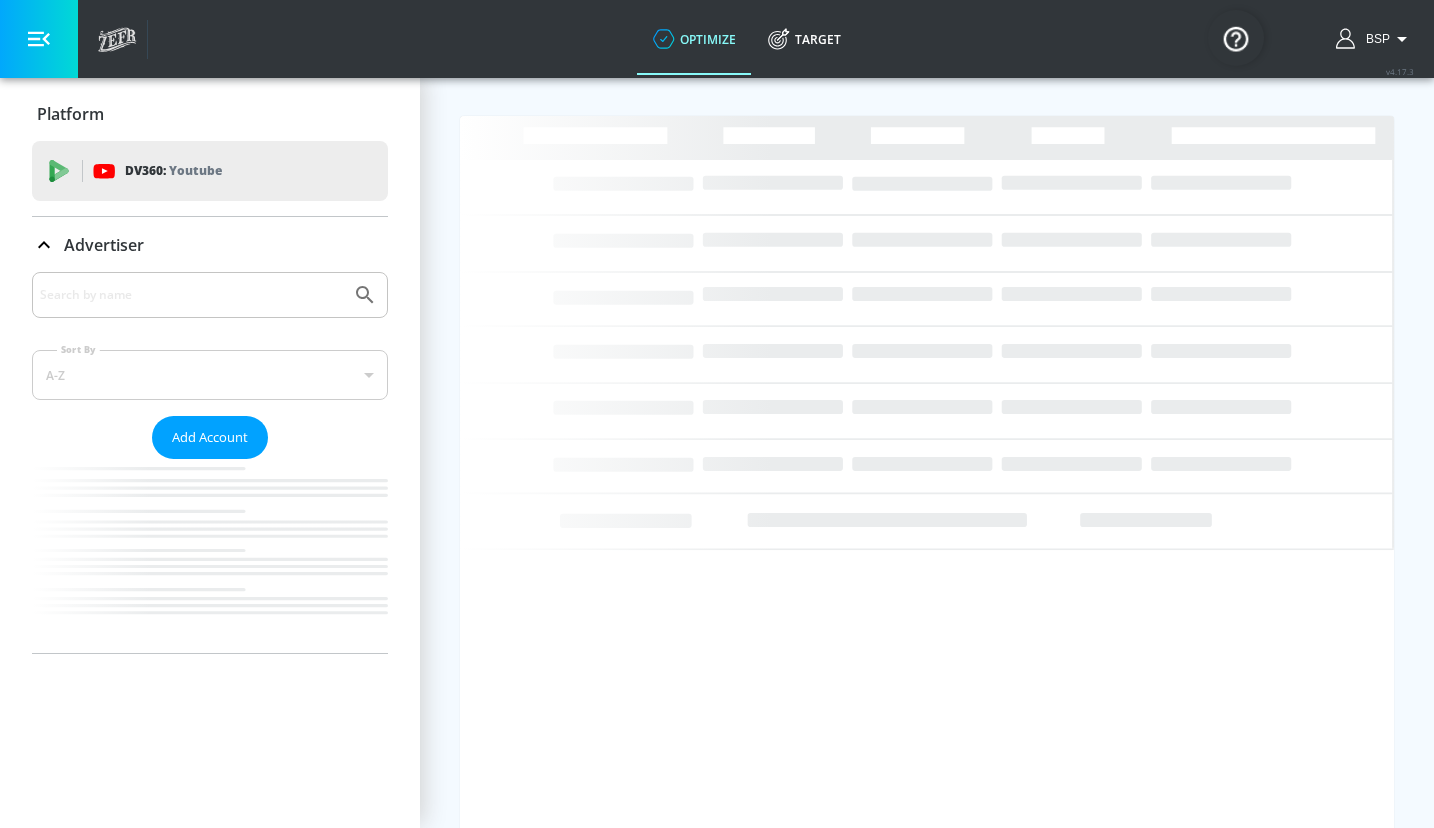 scroll, scrollTop: 0, scrollLeft: 0, axis: both 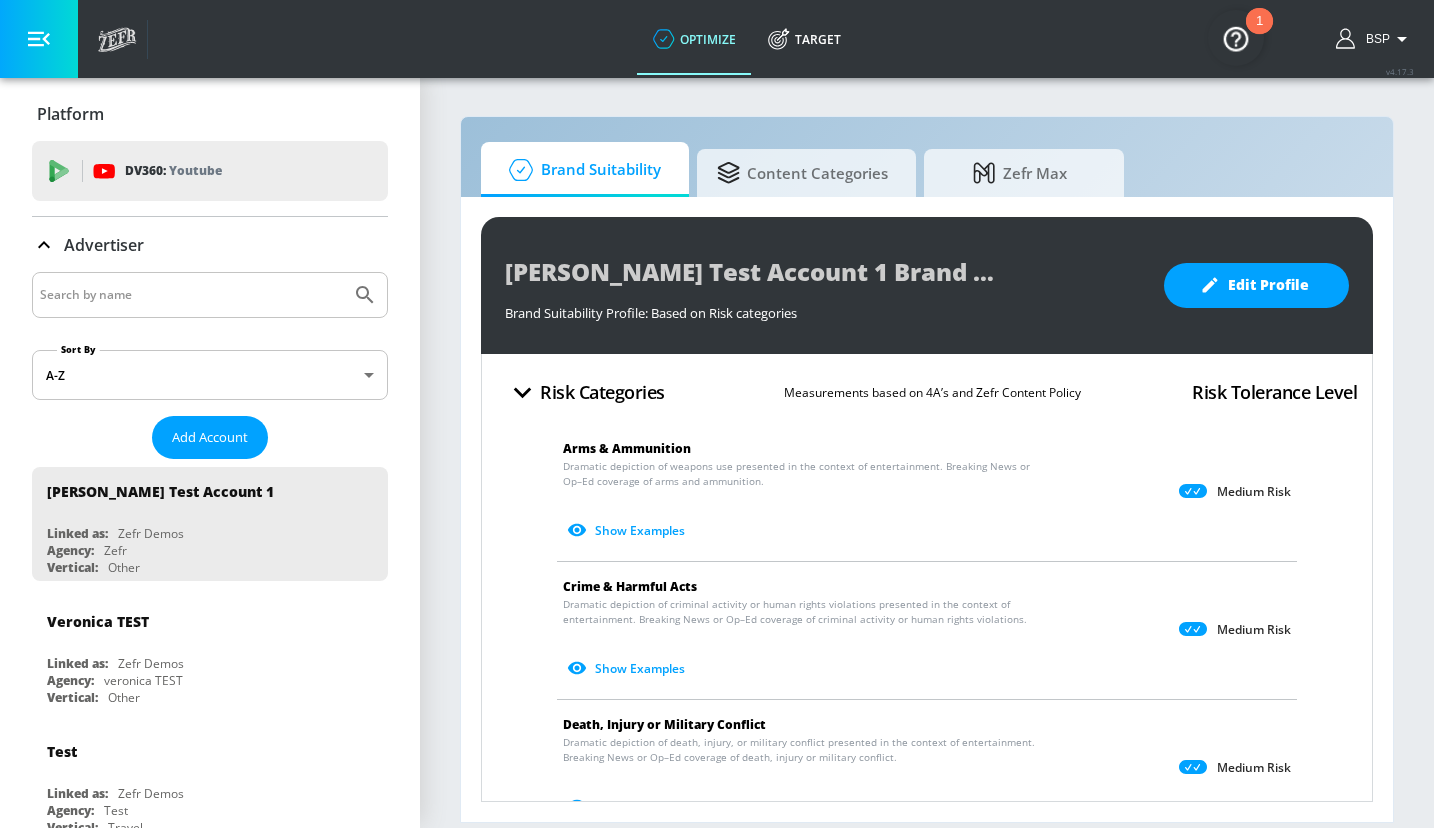 click at bounding box center [191, 295] 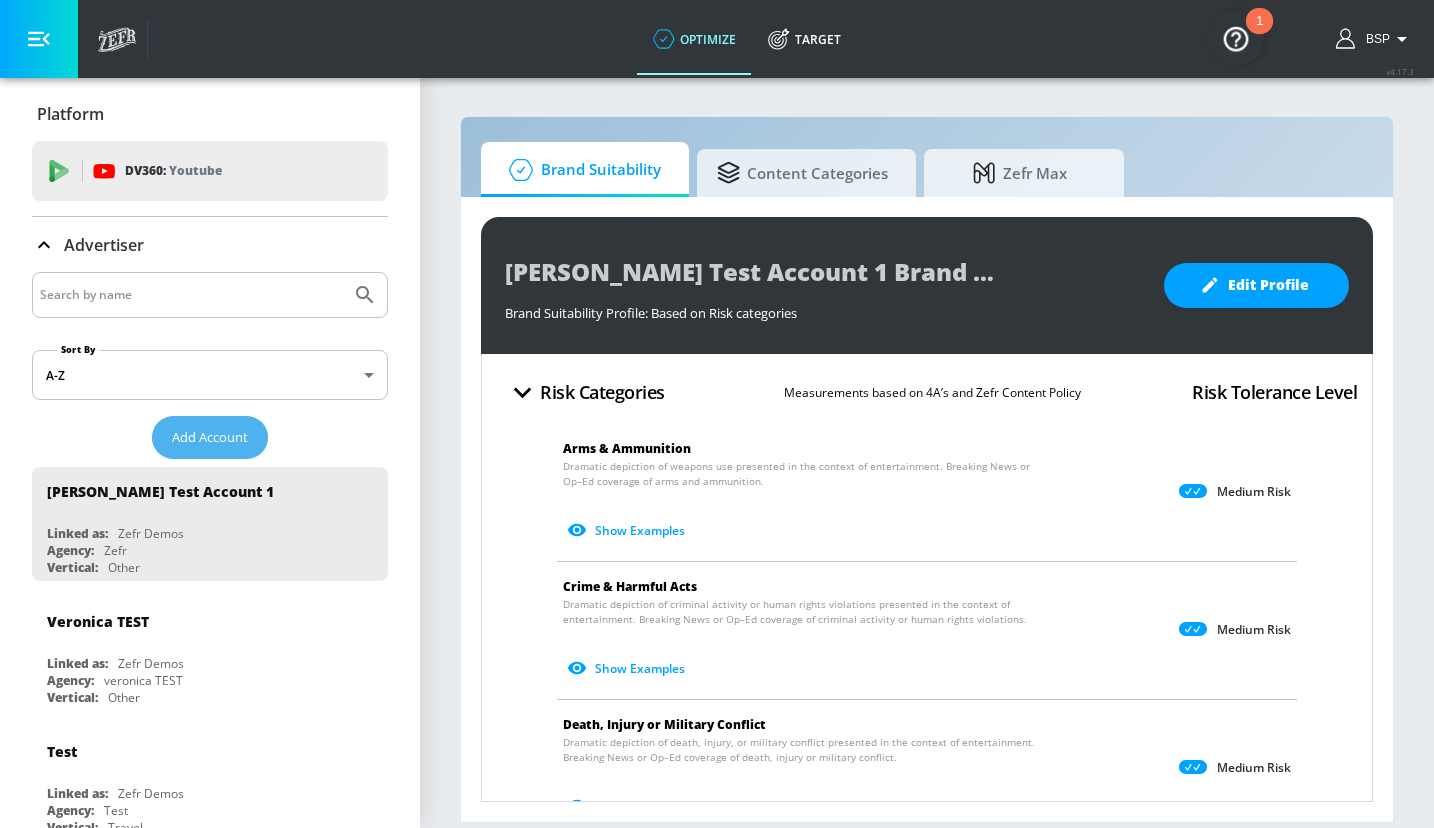 click on "Add Account" at bounding box center [210, 437] 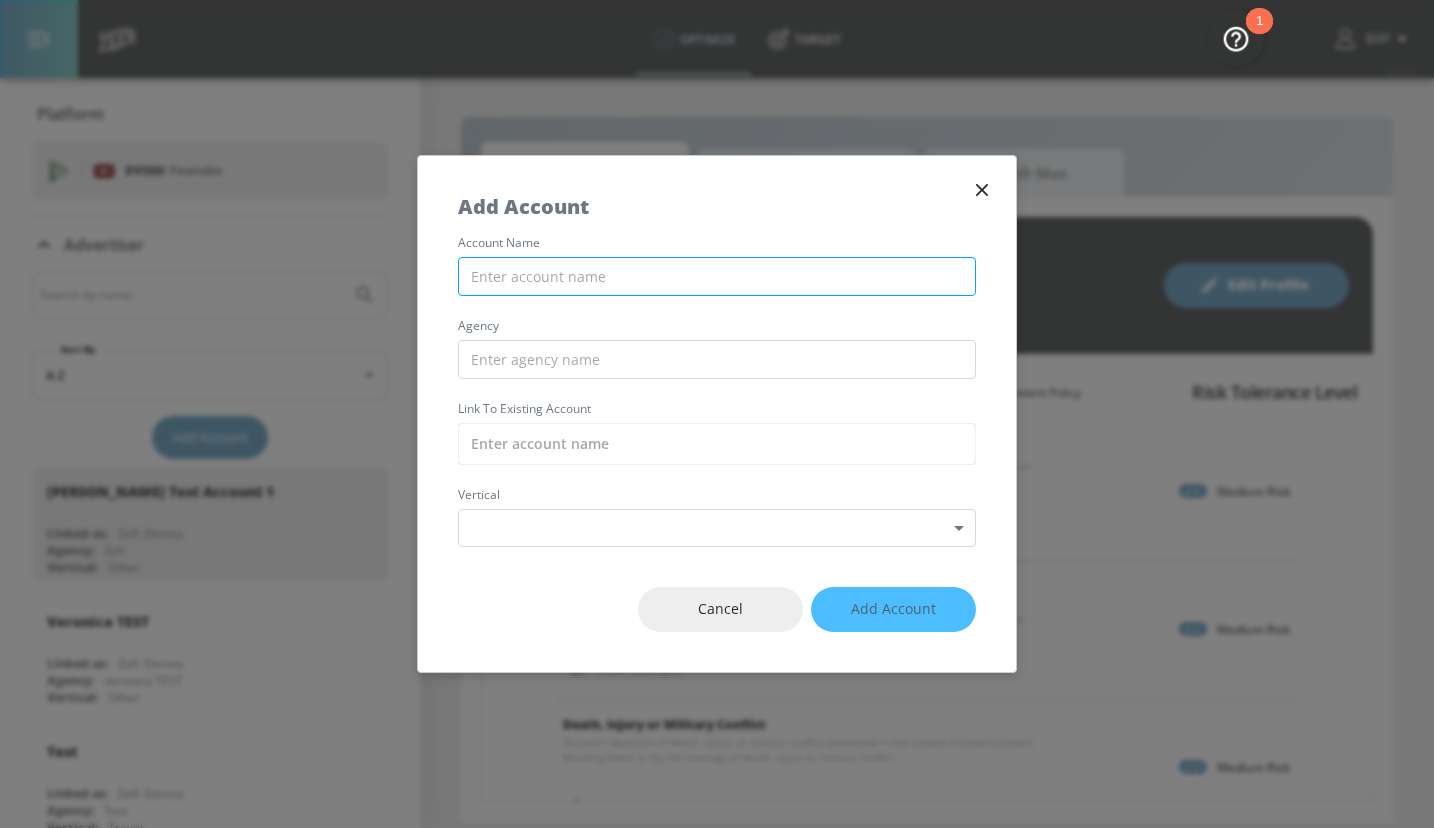 click at bounding box center [717, 276] 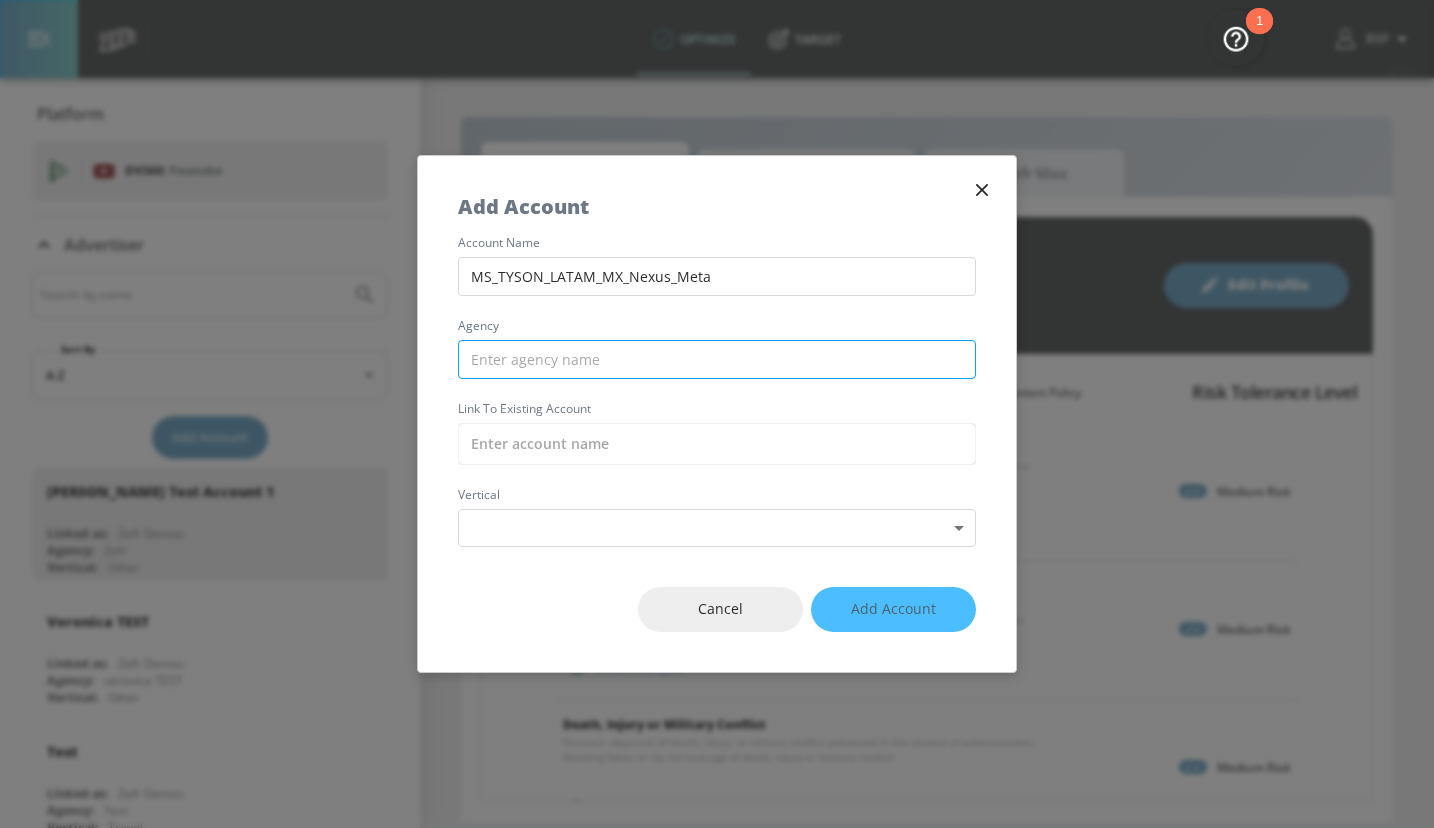 type on "MS_TYSON_LATAM_MX_Nexus_Meta" 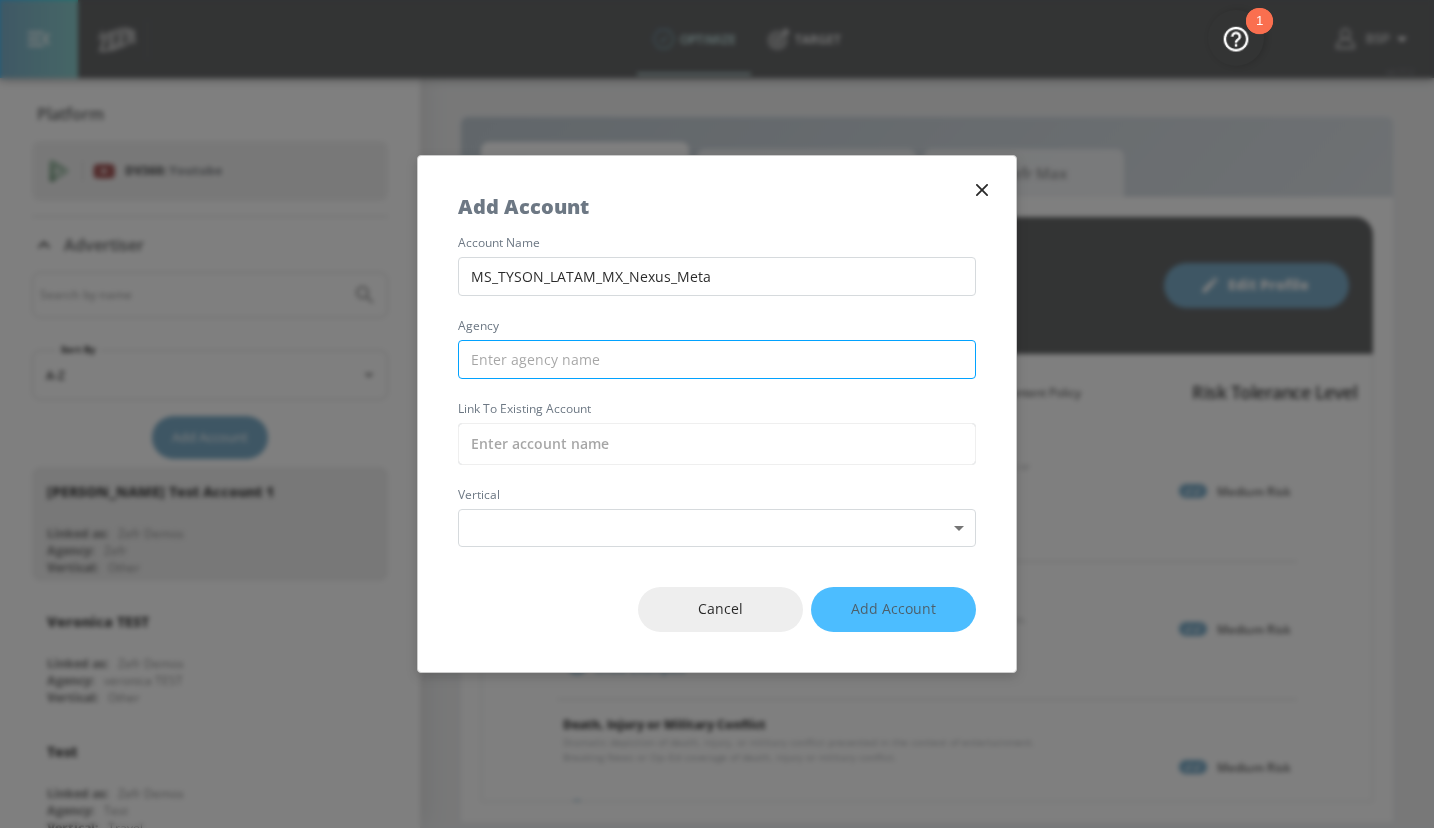 type on "N" 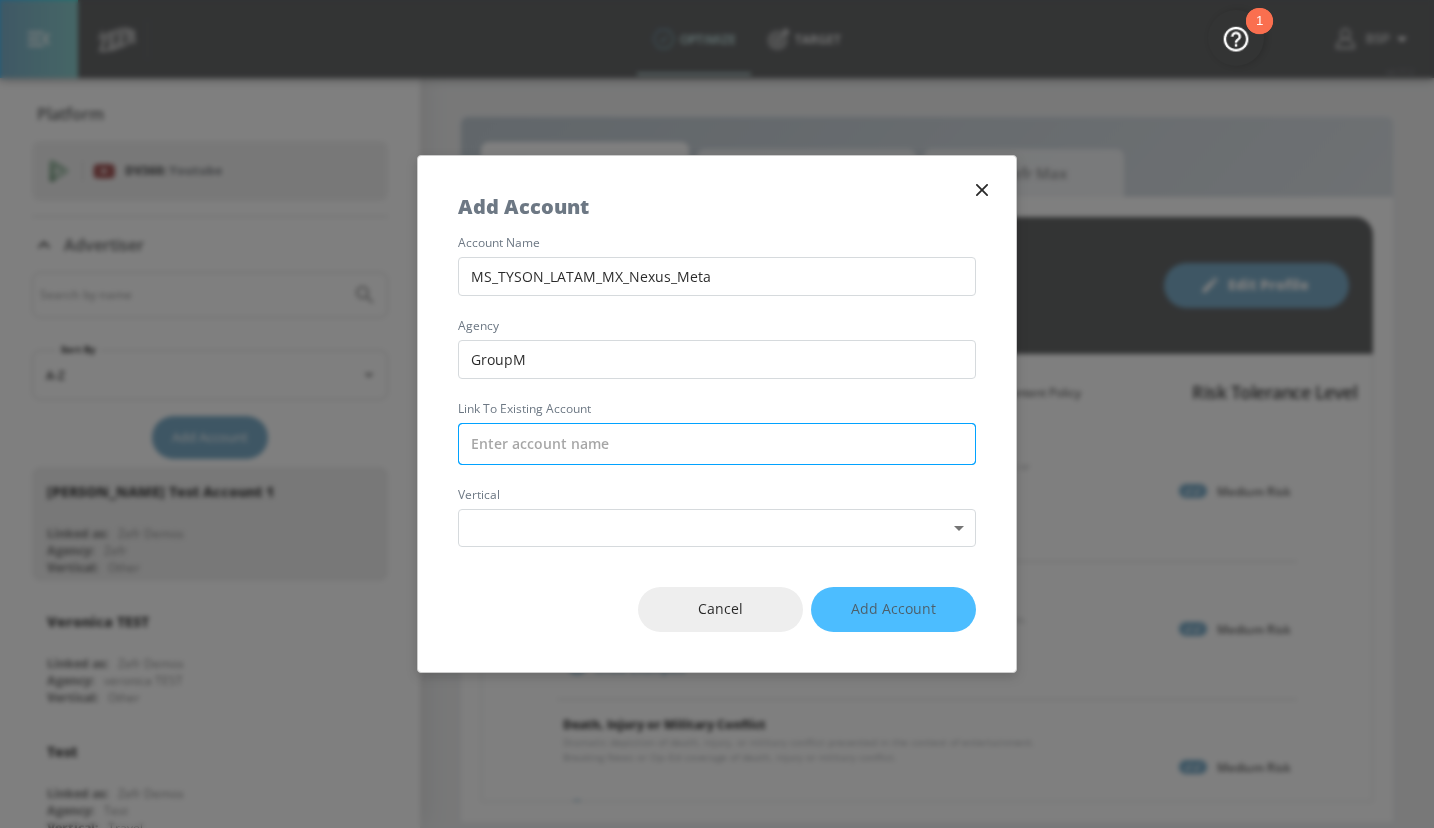 type on "GroupM" 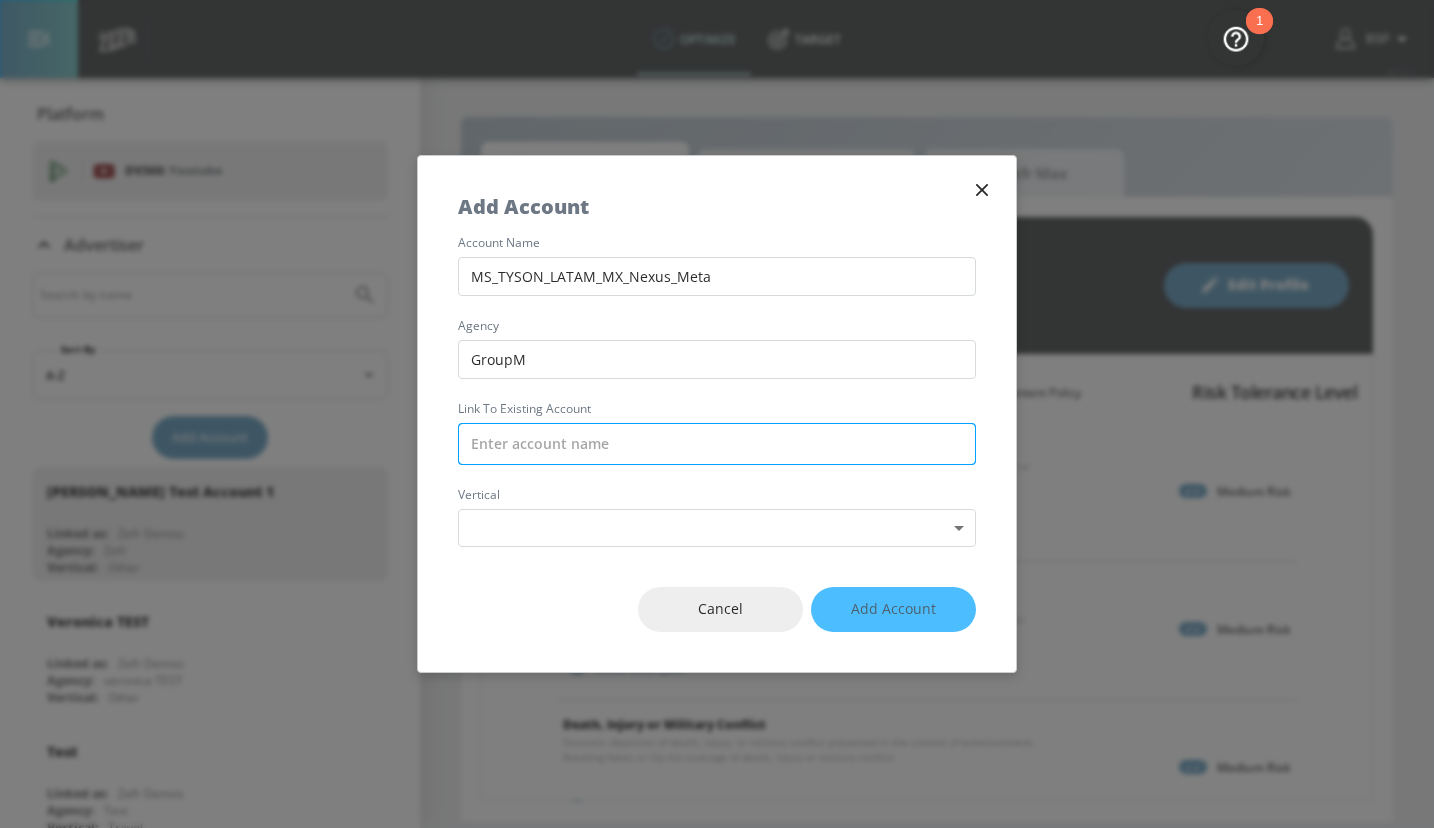 paste on "MS_TYSON_LATAM_MX_Nexus_Meta" 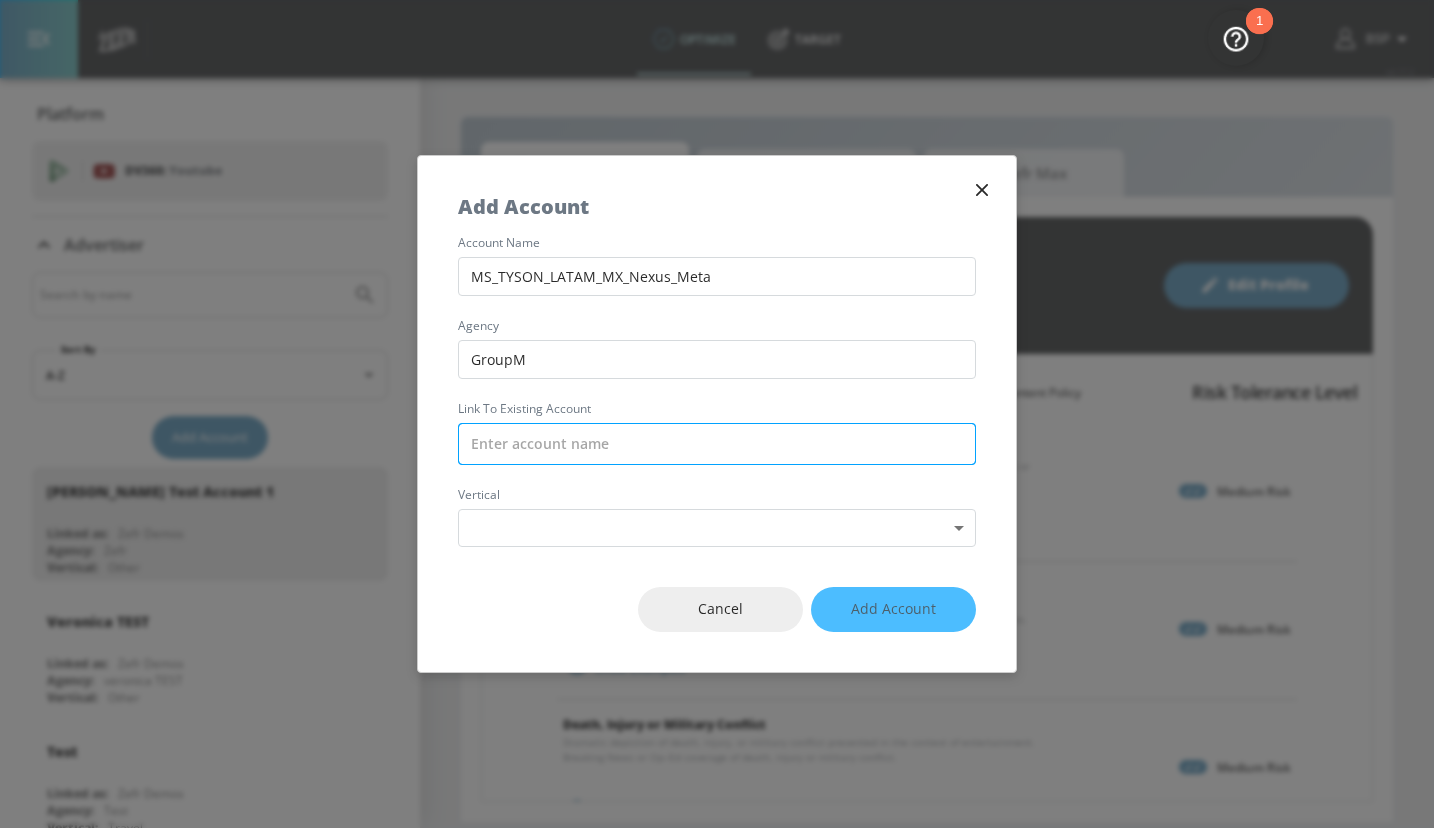 type on "MS_TYSON_LATAM_MX_Nexus_Meta" 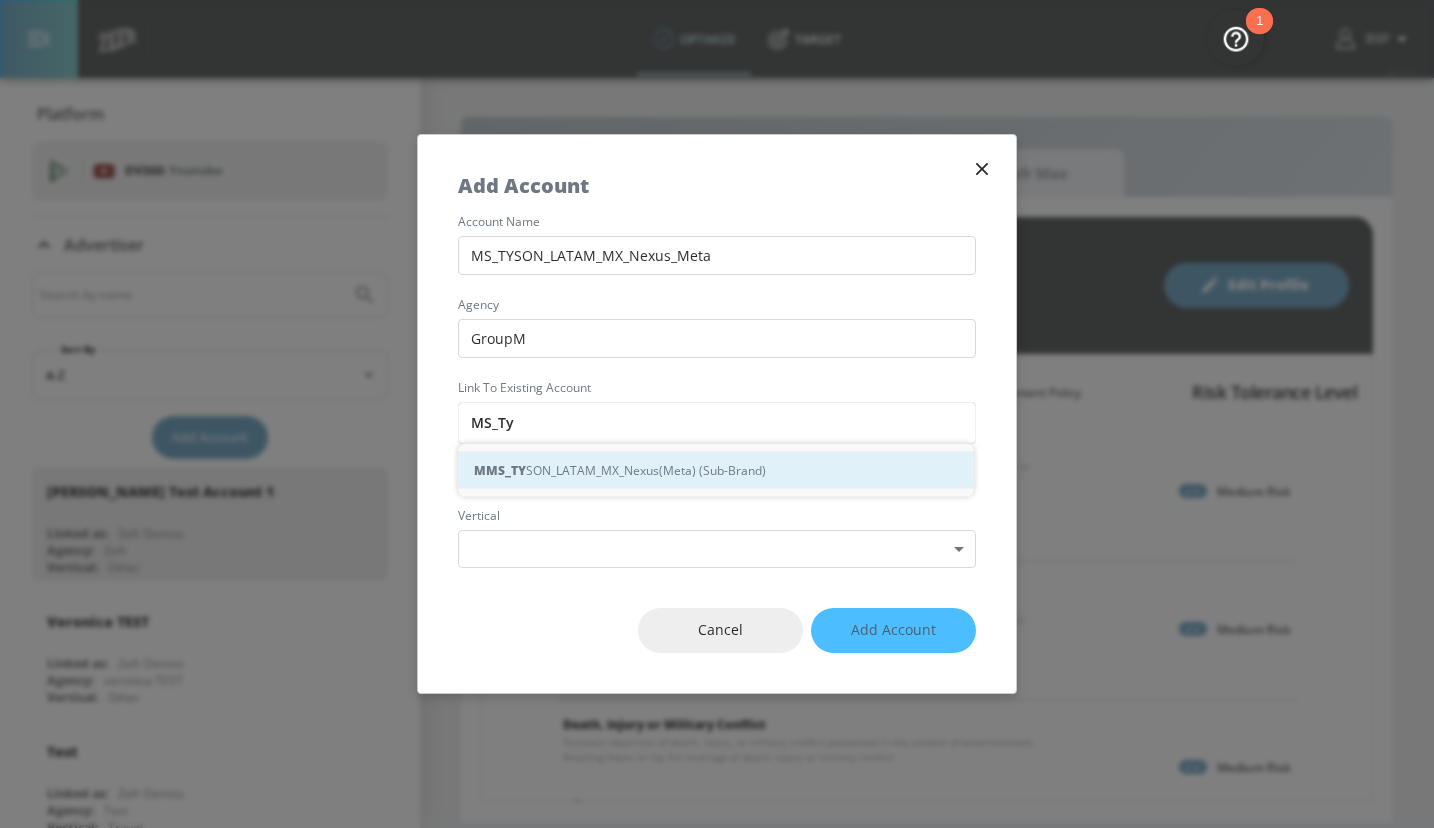 click on "M MS_TY SON_LATAM_MX_Nexus(Meta) (Sub-Brand)" at bounding box center [716, 470] 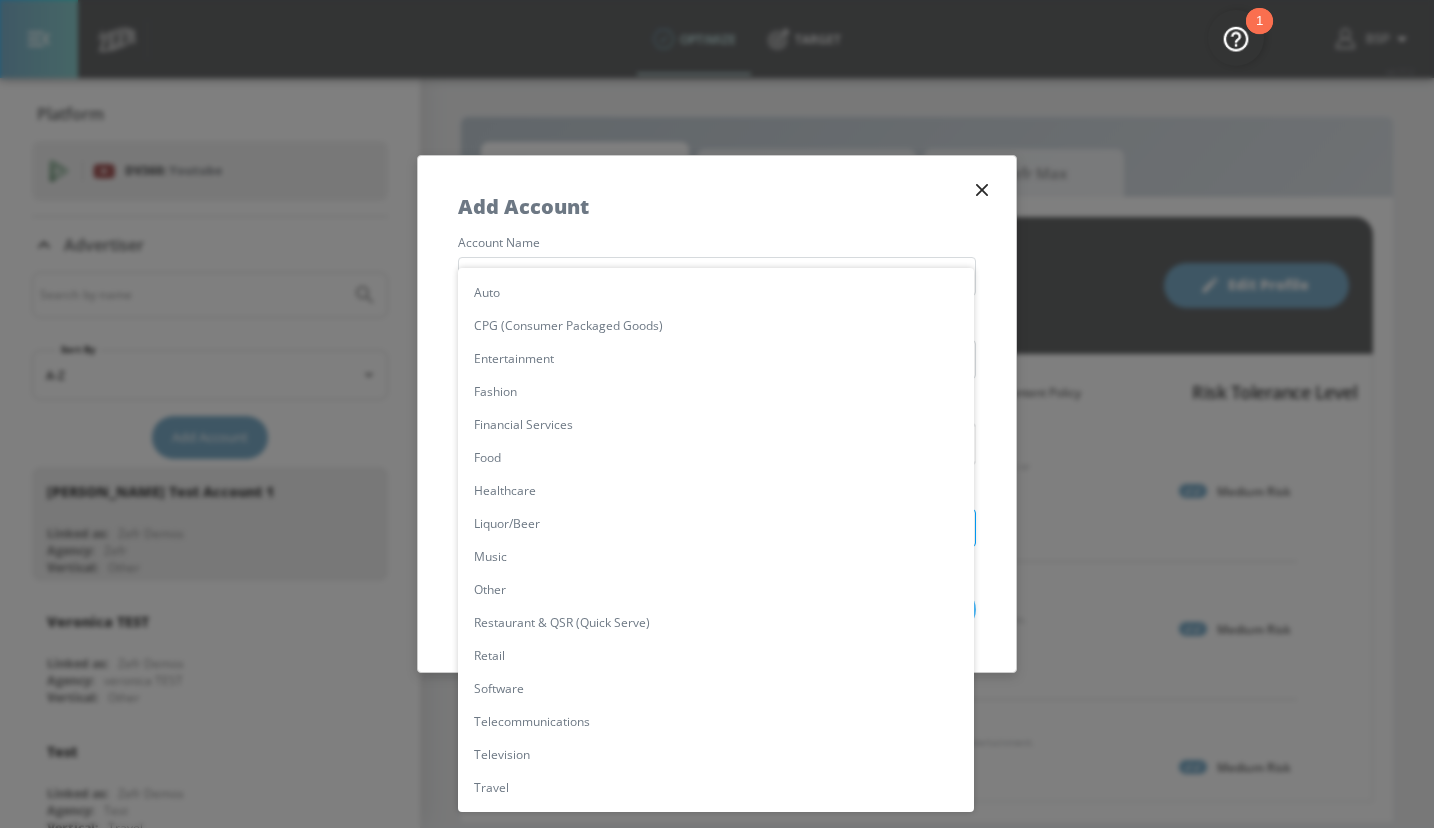 click on "optimize Target optimize Target v 4.17.3 BSP Platform DV360:   Youtube DV360:   Youtube Advertiser Sort By A-Z asc ​ Add Account [PERSON_NAME] Test Account 1 Linked as: Zefr Demos Agency: Zefr Vertical: Other [PERSON_NAME] TEST Linked as: Zefr Demos Agency: [PERSON_NAME] TEST Vertical: Other Test Linked as: Zefr Demos Agency: Test Vertical: Travel [PERSON_NAME] Test Account Linked as: Zefr Demos Agency: #1 Media Agency in the World Vertical: Retail [PERSON_NAME] C Test Account Linked as: Zefr Demos Agency: [PERSON_NAME] Vertical: CPG (Consumer Packaged Goods) [PERSON_NAME] TEST YTL USR Q|A Linked as: QA YTL Test Brand Agency: QA Vertical: Healthcare [PERSON_NAME] Test Account Linked as: Zefr Demos Agency: [PERSON_NAME] Test Agency Vertical: Fashion Parry Test Linked as: Zefr Demos Agency: Parry Test Vertical: Music KZ Test  Linked as: Zefr Demos Agency: Kaitlin test  Vertical: Other alicyn test Linked as: Zefr Demos Agency: alicyn test Vertical: Healthcare Shaq Test Account Linked as: Zefr Demos Agency: Zefr Vertical: Software Benz TEST Linked as: Agency:" at bounding box center (717, 414) 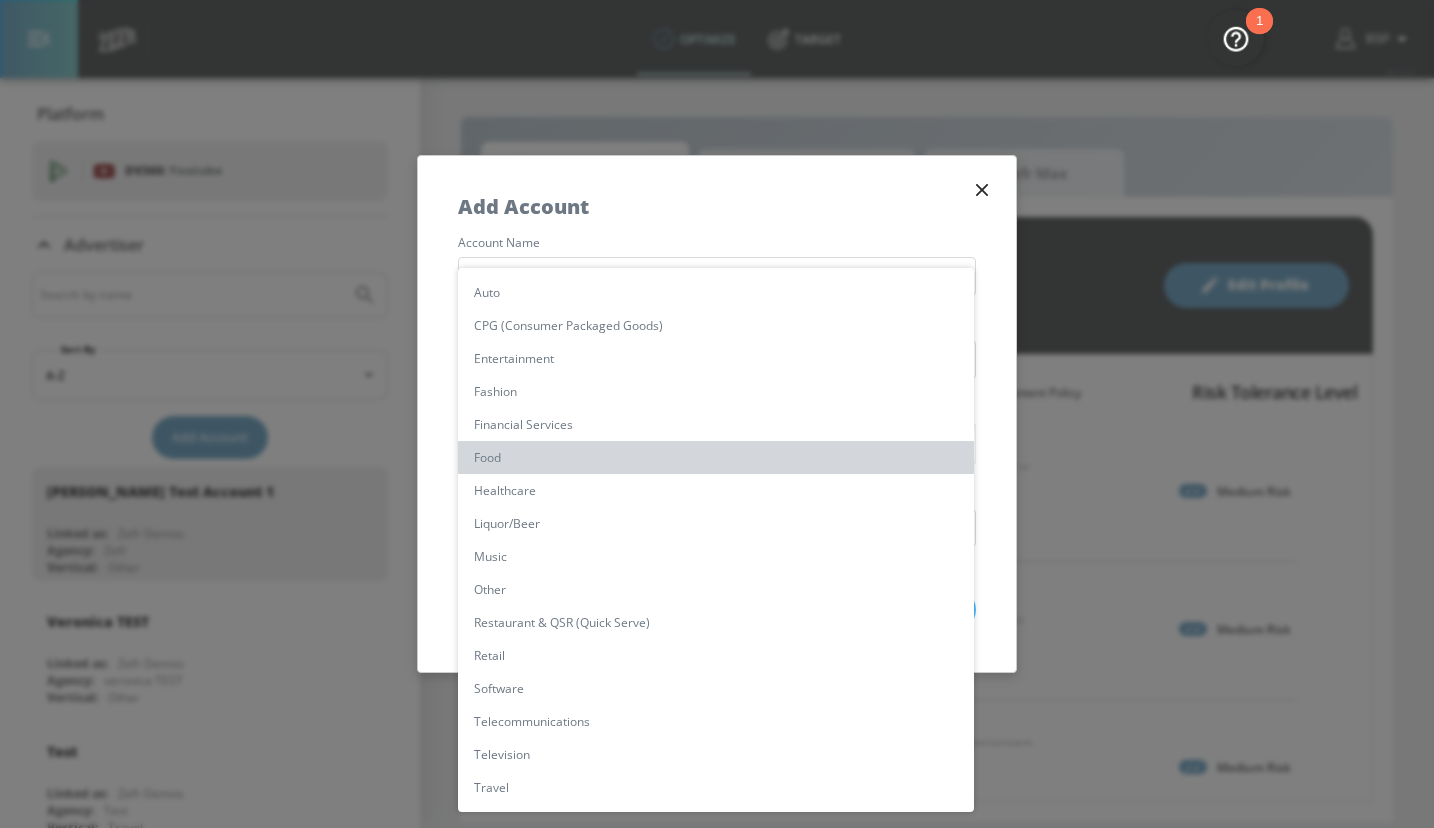 click on "Food" at bounding box center [716, 457] 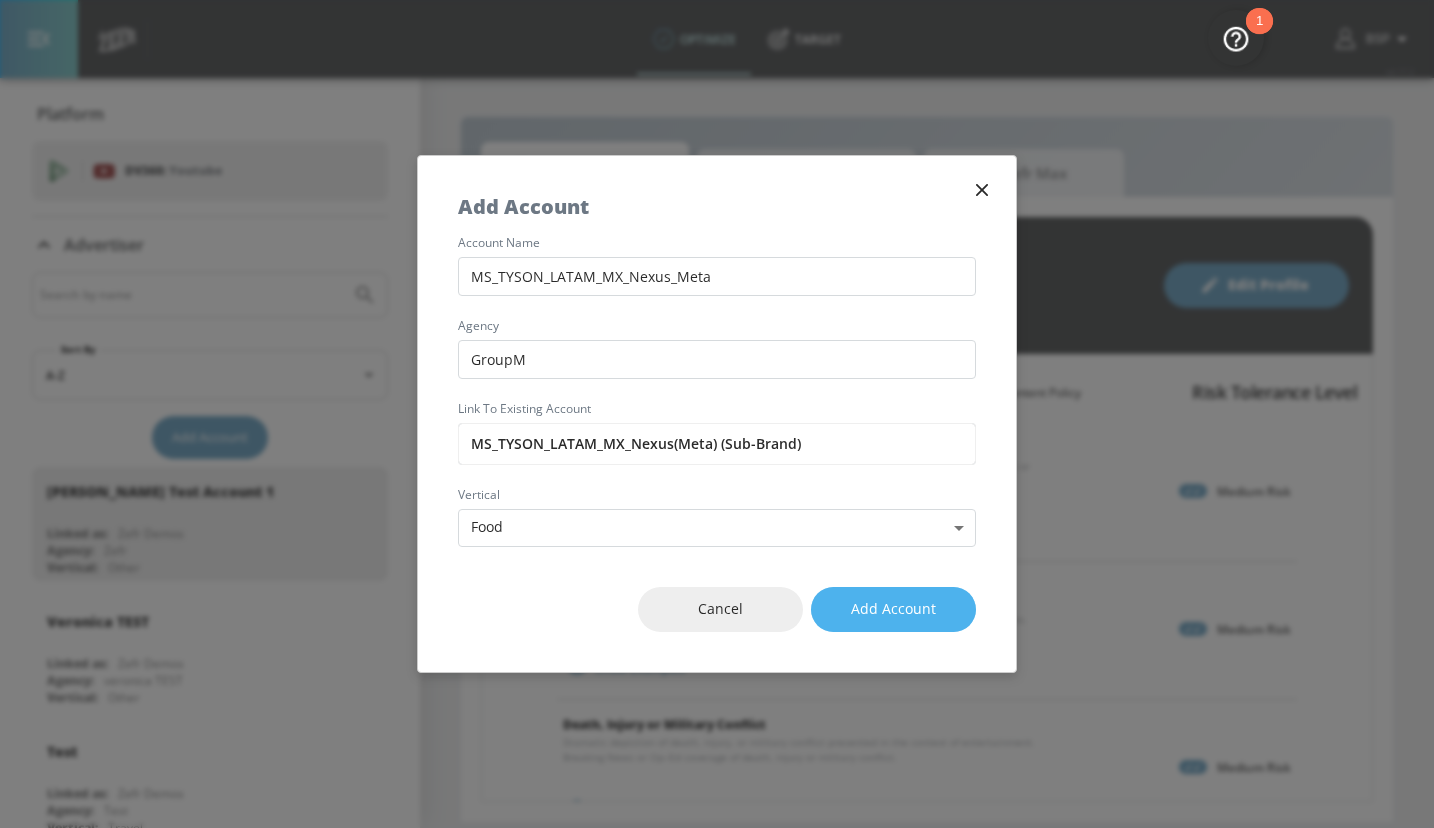 click on "Add Account" at bounding box center [893, 609] 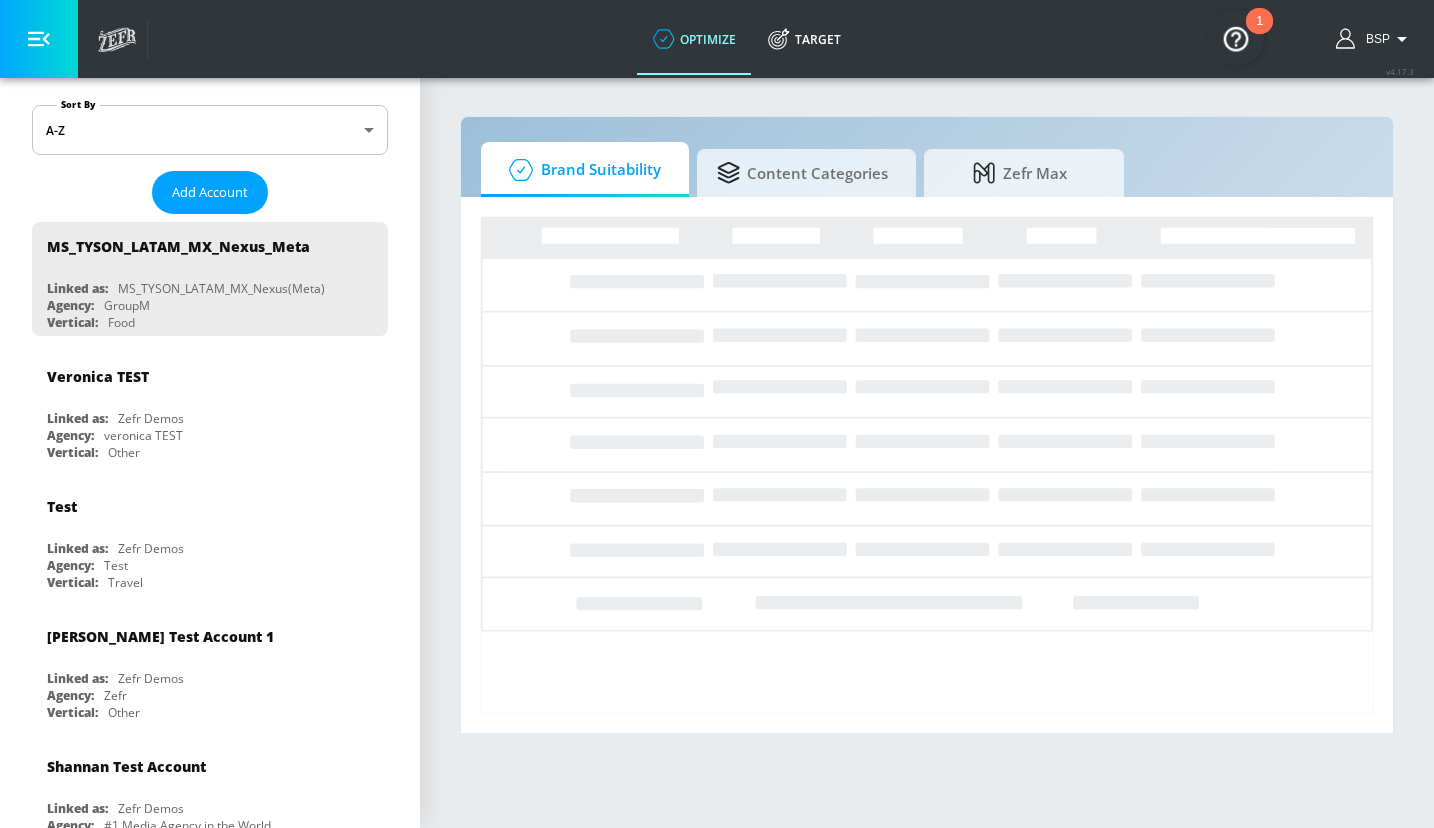 scroll, scrollTop: 246, scrollLeft: 0, axis: vertical 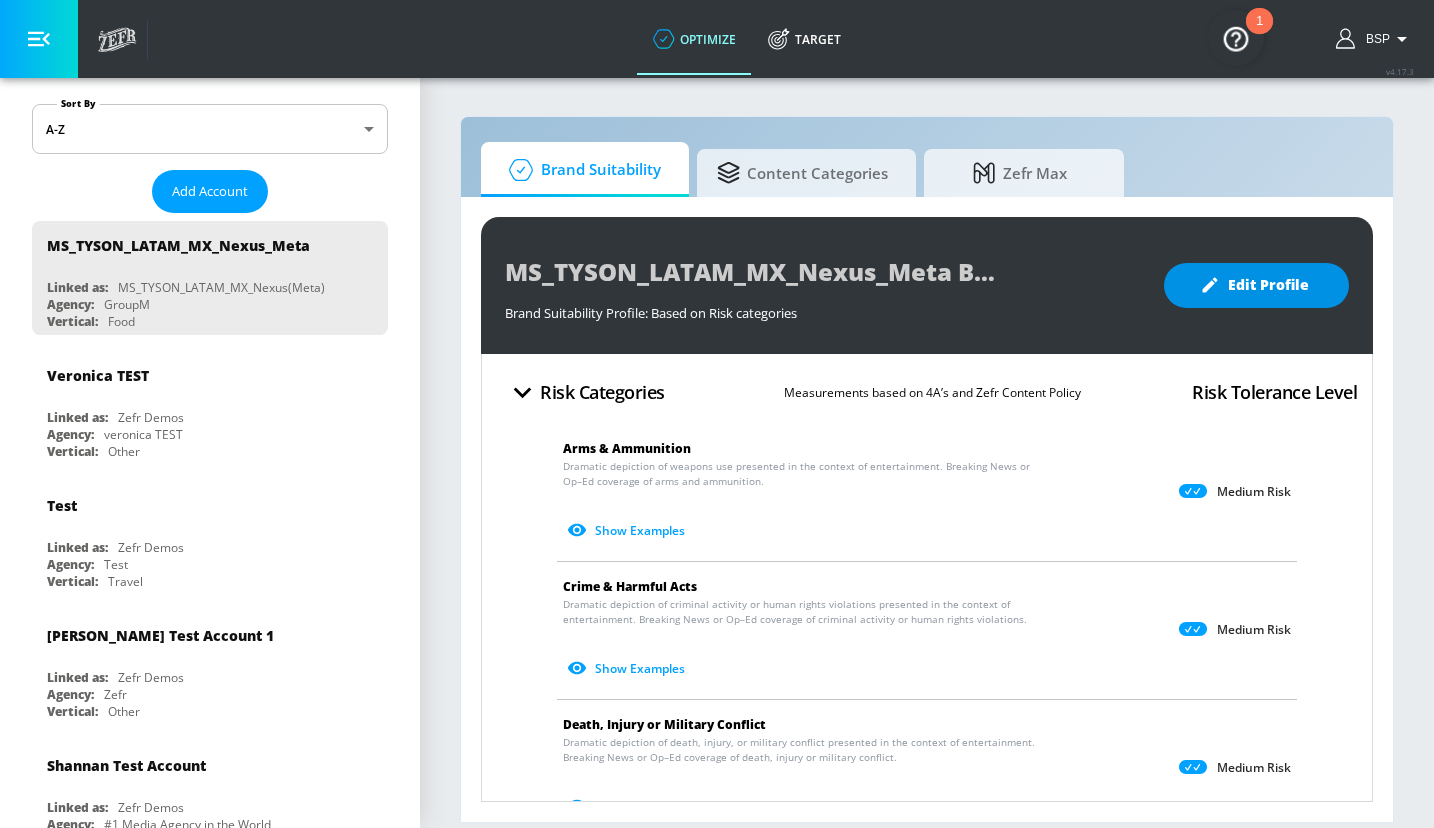 click on "Edit Profile" at bounding box center [1256, 285] 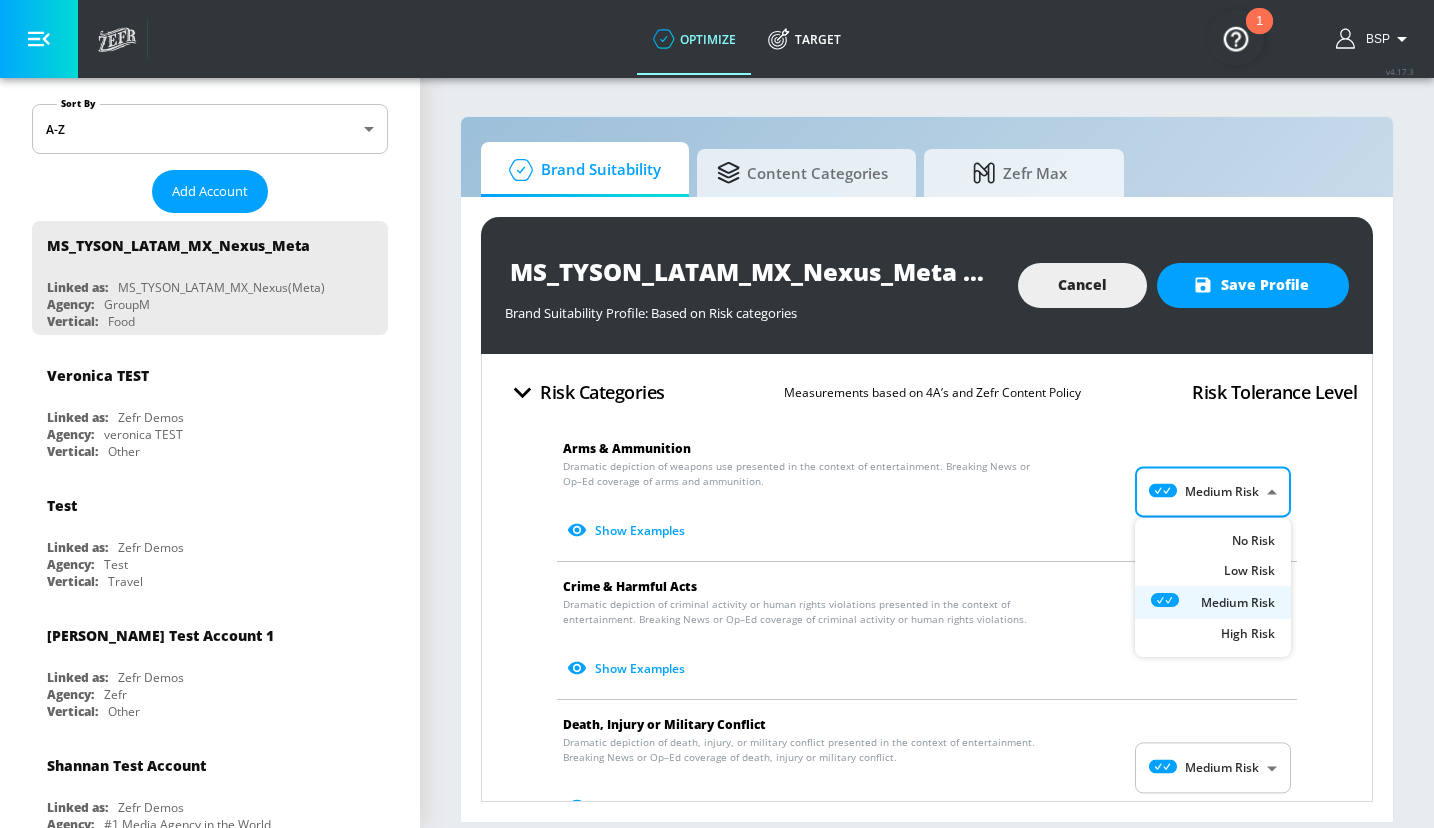 click on "optimize Target optimize Target v 4.17.3 BSP Platform DV360:   Youtube DV360:   Youtube Advertiser Sort By A-Z asc ​ Add Account MS_TYSON_LATAM_MX_Nexus_Meta Linked as: MS_TYSON_LATAM_MX_Nexus(Meta) Agency: GroupM Vertical: Food [PERSON_NAME] TEST Linked as: Zefr Demos Agency: [PERSON_NAME] TEST Vertical: Other Test Linked as: Zefr Demos Agency: Test Vertical: Travel [PERSON_NAME] Test Account 1 Linked as: Zefr Demos Agency: Zefr Vertical: Other [PERSON_NAME] Test Account Linked as: Zefr Demos Agency: #1 Media Agency in the World Vertical: Retail [PERSON_NAME] C Test Account Linked as: Zefr Demos Agency: [PERSON_NAME] Vertical: CPG (Consumer Packaged Goods) [PERSON_NAME] TEST YTL USR Q|A Linked as: QA YTL Test Brand Agency: QA Vertical: Healthcare [PERSON_NAME] Account Linked as: Zefr Demos Agency: [PERSON_NAME] Test Agency Vertical: Fashion Parry Test Linked as: Zefr Demos Agency: Parry Test Vertical: Music KZ Test  Linked as: Zefr Demos Agency: Kaitlin test  Vertical: Other alicyn test Linked as: Zefr Demos Agency: alicyn test Vertical: Healthcare qa" at bounding box center (717, 414) 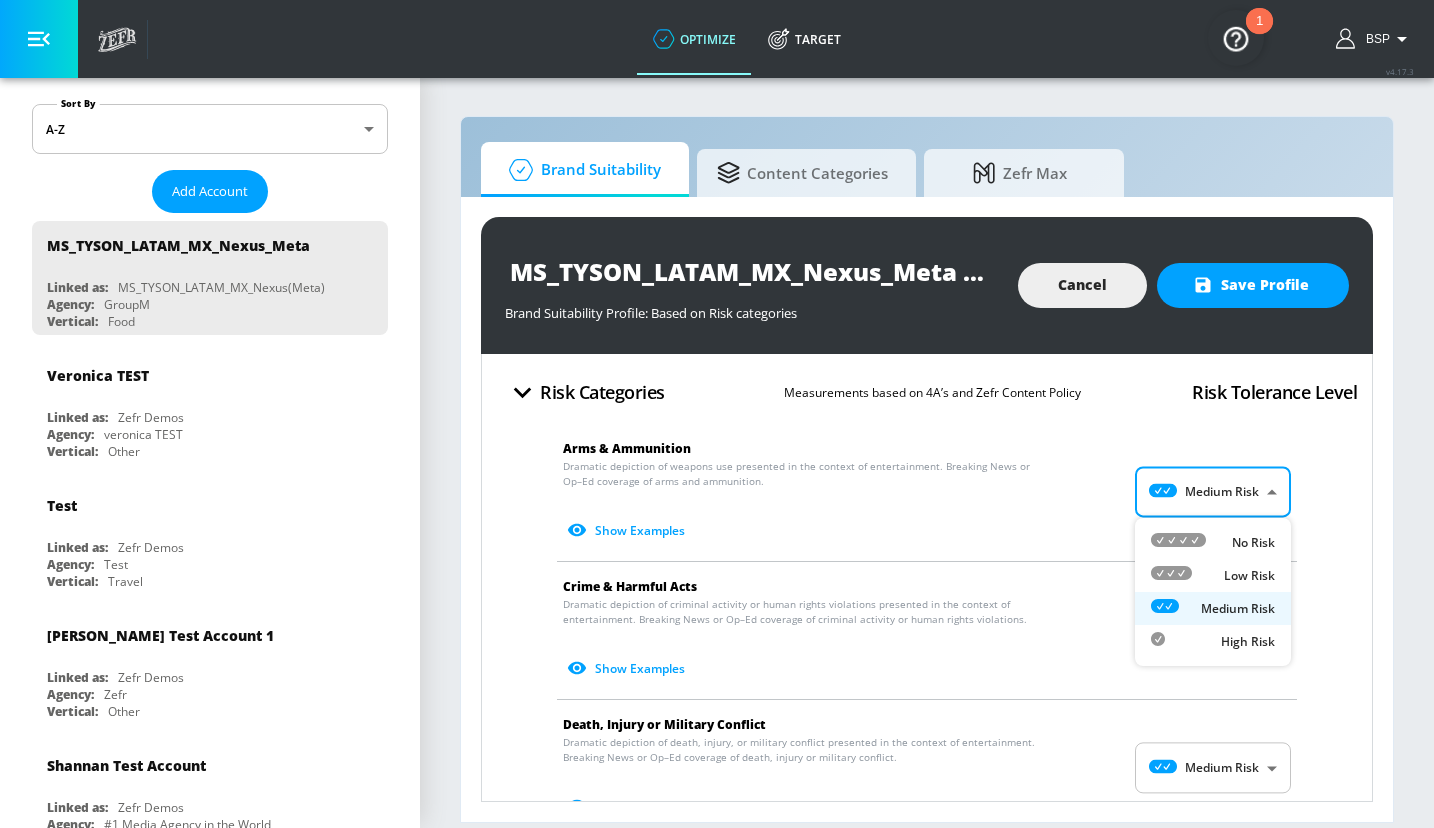 click on "No Risk" at bounding box center (1253, 543) 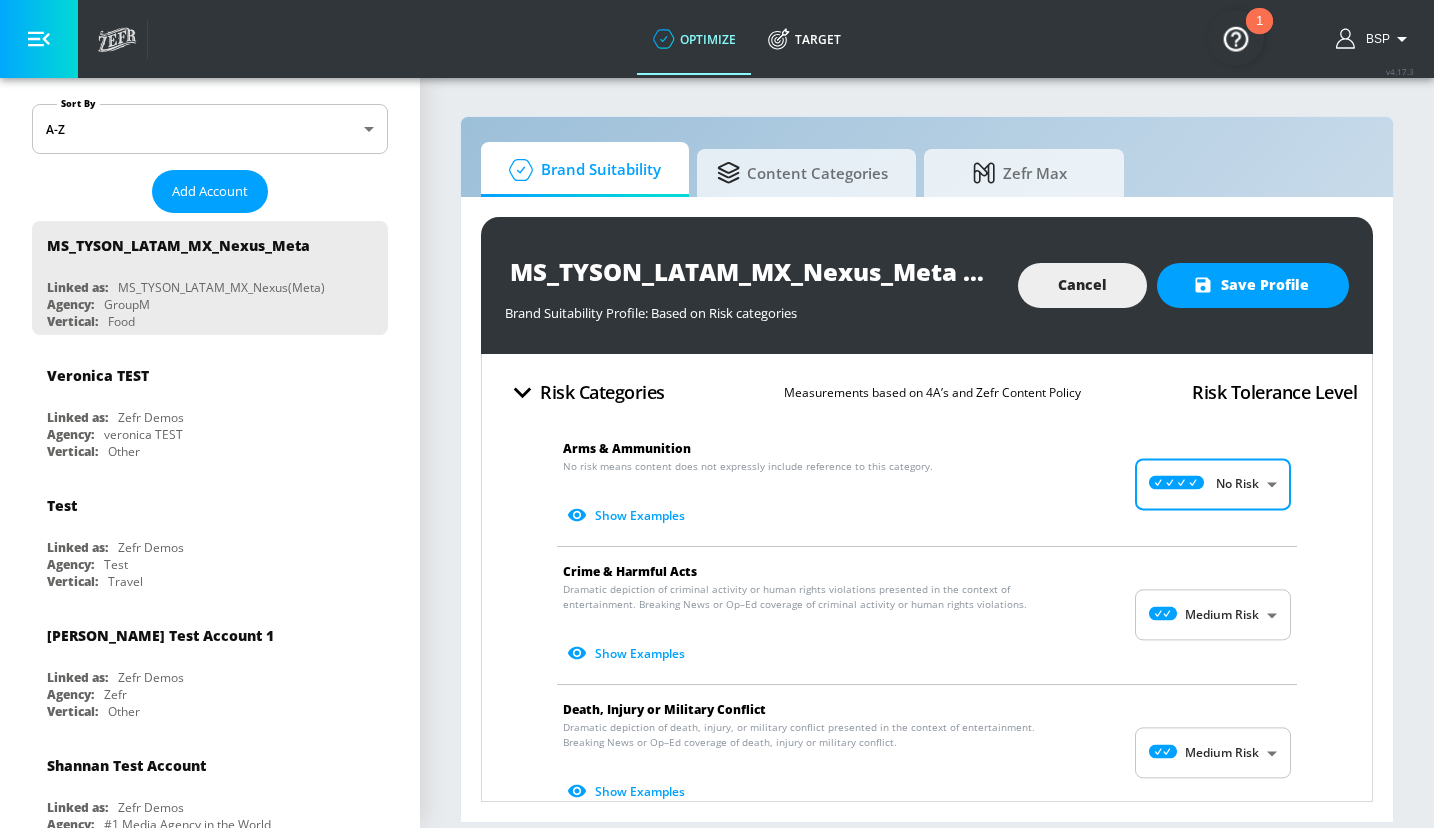 click on "Crime & Harmful Acts Dramatic depiction of criminal activity or human rights violations presented in the context of entertainment. Breaking News or Op–Ed coverage of criminal activity or human rights violations. Show Examples
Medium Risk MEDIUM ​" at bounding box center [927, 615] 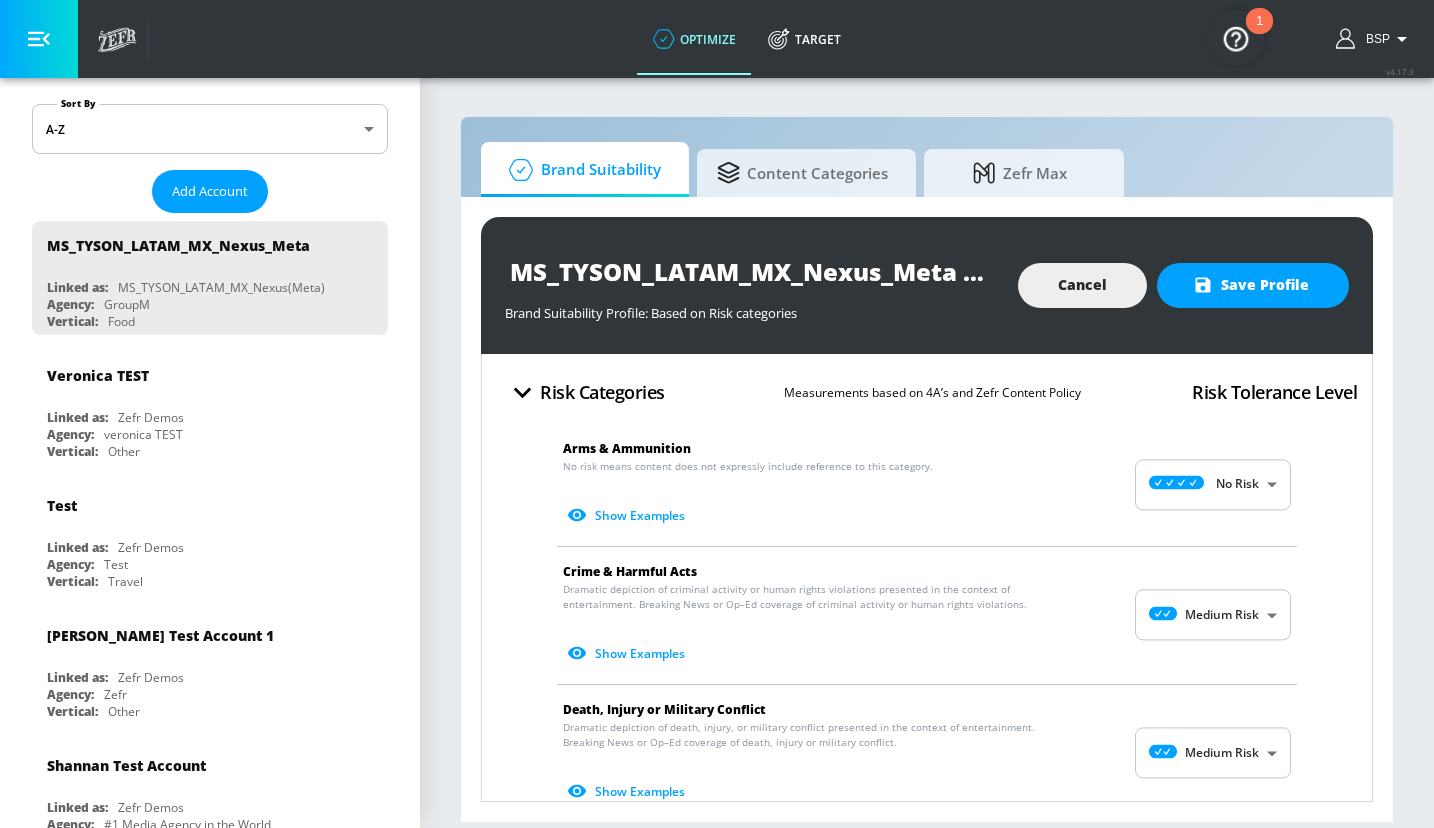 click on "optimize Target optimize Target v 4.17.3 BSP Platform DV360:   Youtube DV360:   Youtube Advertiser Sort By A-Z asc ​ Add Account MS_TYSON_LATAM_MX_Nexus_Meta Linked as: MS_TYSON_LATAM_MX_Nexus(Meta) Agency: GroupM Vertical: Food [PERSON_NAME] TEST Linked as: Zefr Demos Agency: [PERSON_NAME] TEST Vertical: Other Test Linked as: Zefr Demos Agency: Test Vertical: Travel [PERSON_NAME] Test Account 1 Linked as: Zefr Demos Agency: Zefr Vertical: Other [PERSON_NAME] Test Account Linked as: Zefr Demos Agency: #1 Media Agency in the World Vertical: Retail [PERSON_NAME] C Test Account Linked as: Zefr Demos Agency: [PERSON_NAME] Vertical: CPG (Consumer Packaged Goods) [PERSON_NAME] TEST YTL USR Q|A Linked as: QA YTL Test Brand Agency: QA Vertical: Healthcare [PERSON_NAME] Account Linked as: Zefr Demos Agency: [PERSON_NAME] Test Agency Vertical: Fashion Parry Test Linked as: Zefr Demos Agency: Parry Test Vertical: Music KZ Test  Linked as: Zefr Demos Agency: Kaitlin test  Vertical: Other alicyn test Linked as: Zefr Demos Agency: alicyn test Vertical: Healthcare qa" at bounding box center [717, 414] 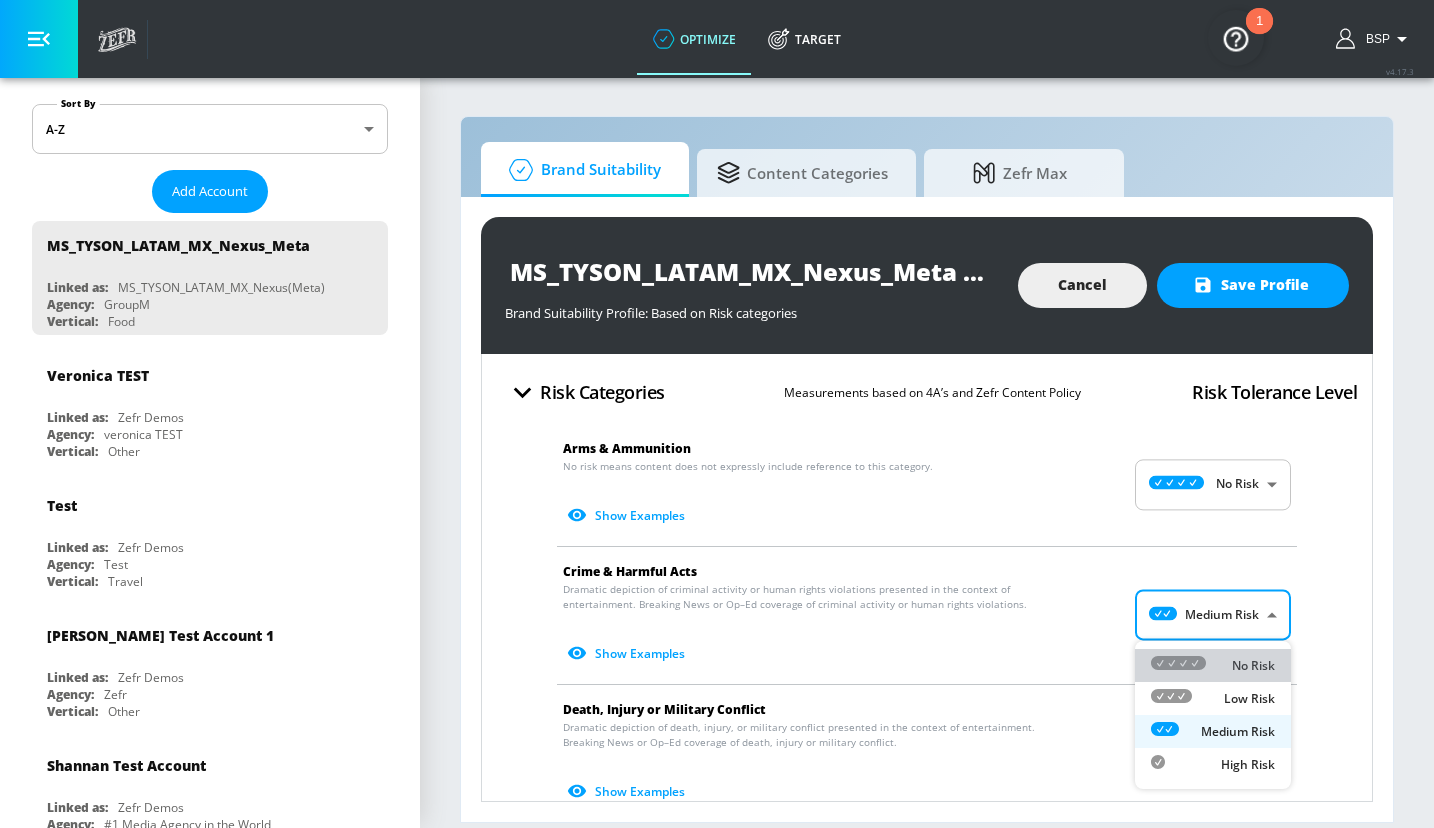 click on "No Risk" at bounding box center (1213, 665) 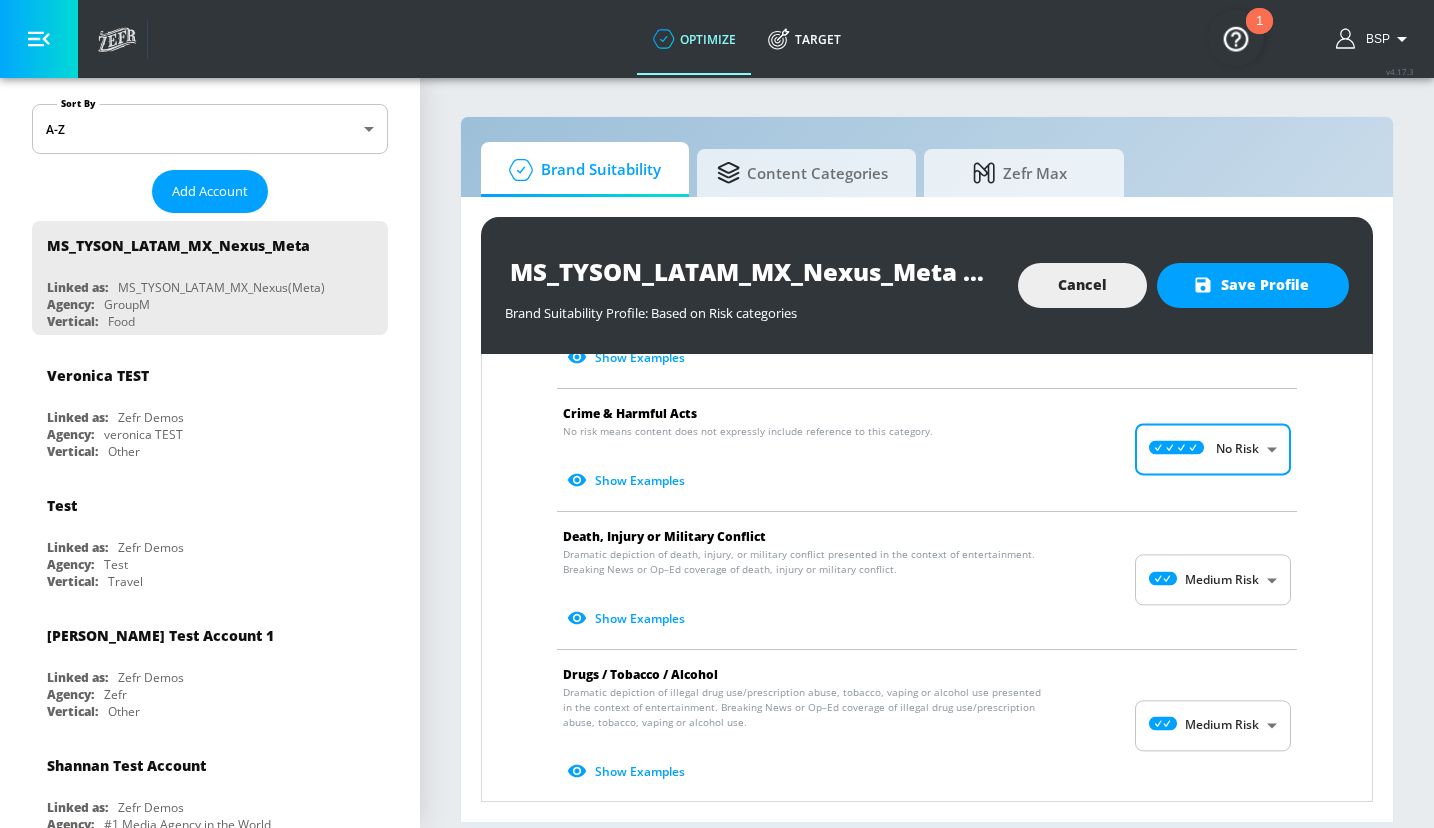 scroll, scrollTop: 210, scrollLeft: 0, axis: vertical 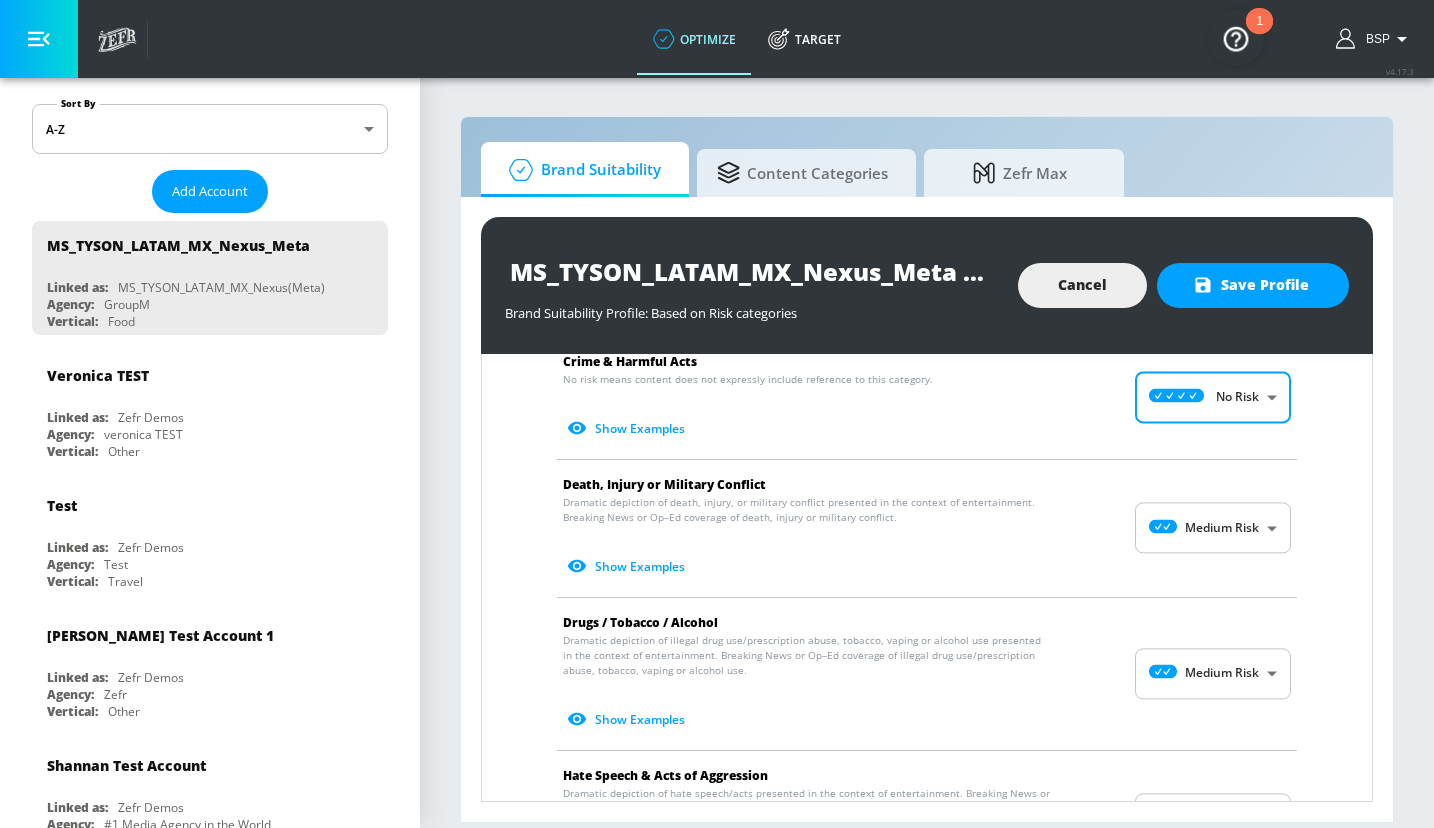 click on "optimize Target optimize Target v 4.17.3 BSP Platform DV360:   Youtube DV360:   Youtube Advertiser Sort By A-Z asc ​ Add Account MS_TYSON_LATAM_MX_Nexus_Meta Linked as: MS_TYSON_LATAM_MX_Nexus(Meta) Agency: GroupM Vertical: Food [PERSON_NAME] TEST Linked as: Zefr Demos Agency: [PERSON_NAME] TEST Vertical: Other Test Linked as: Zefr Demos Agency: Test Vertical: Travel [PERSON_NAME] Test Account 1 Linked as: Zefr Demos Agency: Zefr Vertical: Other [PERSON_NAME] Test Account Linked as: Zefr Demos Agency: #1 Media Agency in the World Vertical: Retail [PERSON_NAME] C Test Account Linked as: Zefr Demos Agency: [PERSON_NAME] Vertical: CPG (Consumer Packaged Goods) [PERSON_NAME] TEST YTL USR Q|A Linked as: QA YTL Test Brand Agency: QA Vertical: Healthcare [PERSON_NAME] Account Linked as: Zefr Demos Agency: [PERSON_NAME] Test Agency Vertical: Fashion Parry Test Linked as: Zefr Demos Agency: Parry Test Vertical: Music KZ Test  Linked as: Zefr Demos Agency: Kaitlin test  Vertical: Other alicyn test Linked as: Zefr Demos Agency: alicyn test Vertical: Healthcare qa" at bounding box center (717, 414) 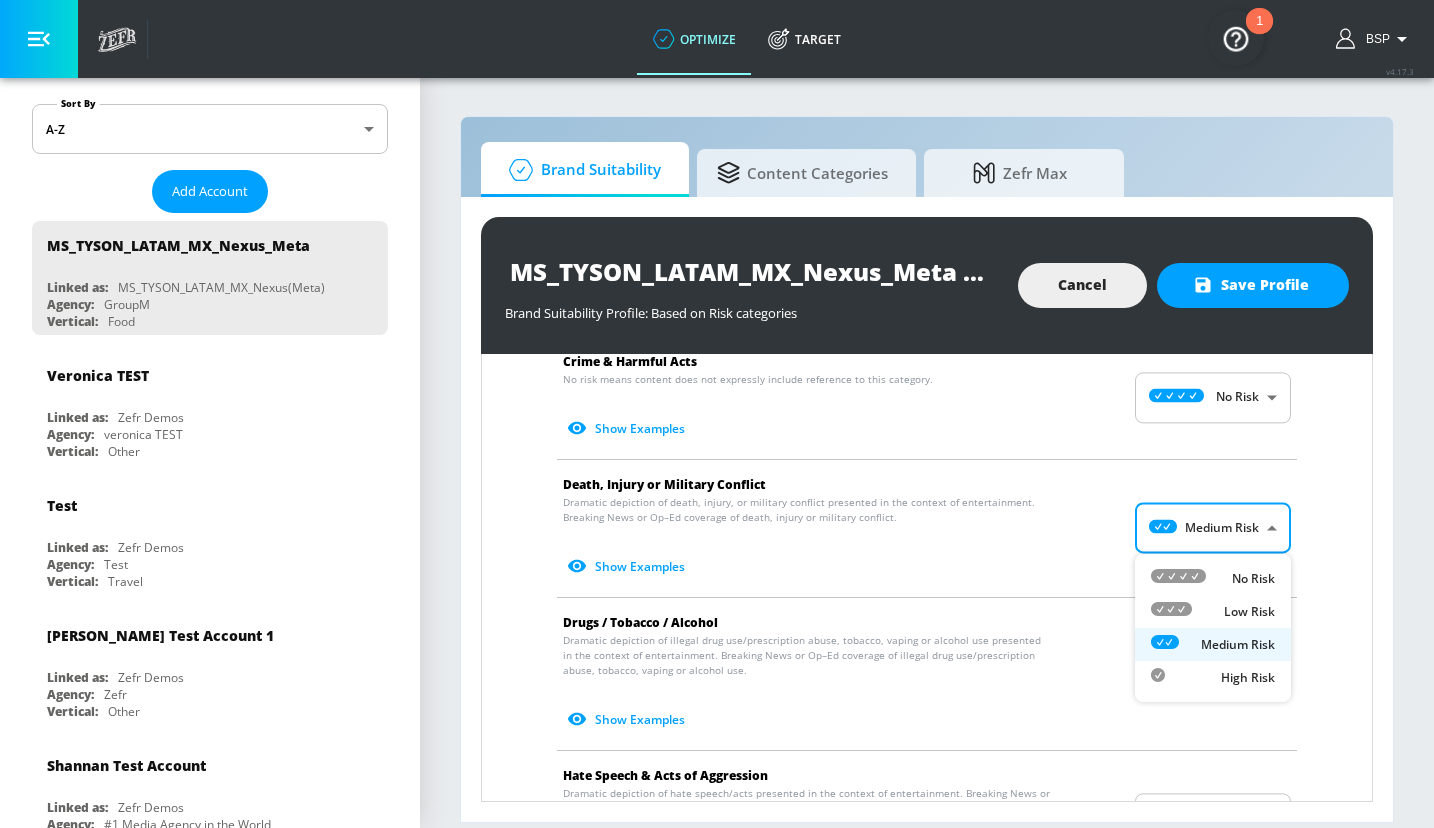 click on "No Risk" at bounding box center (1253, 579) 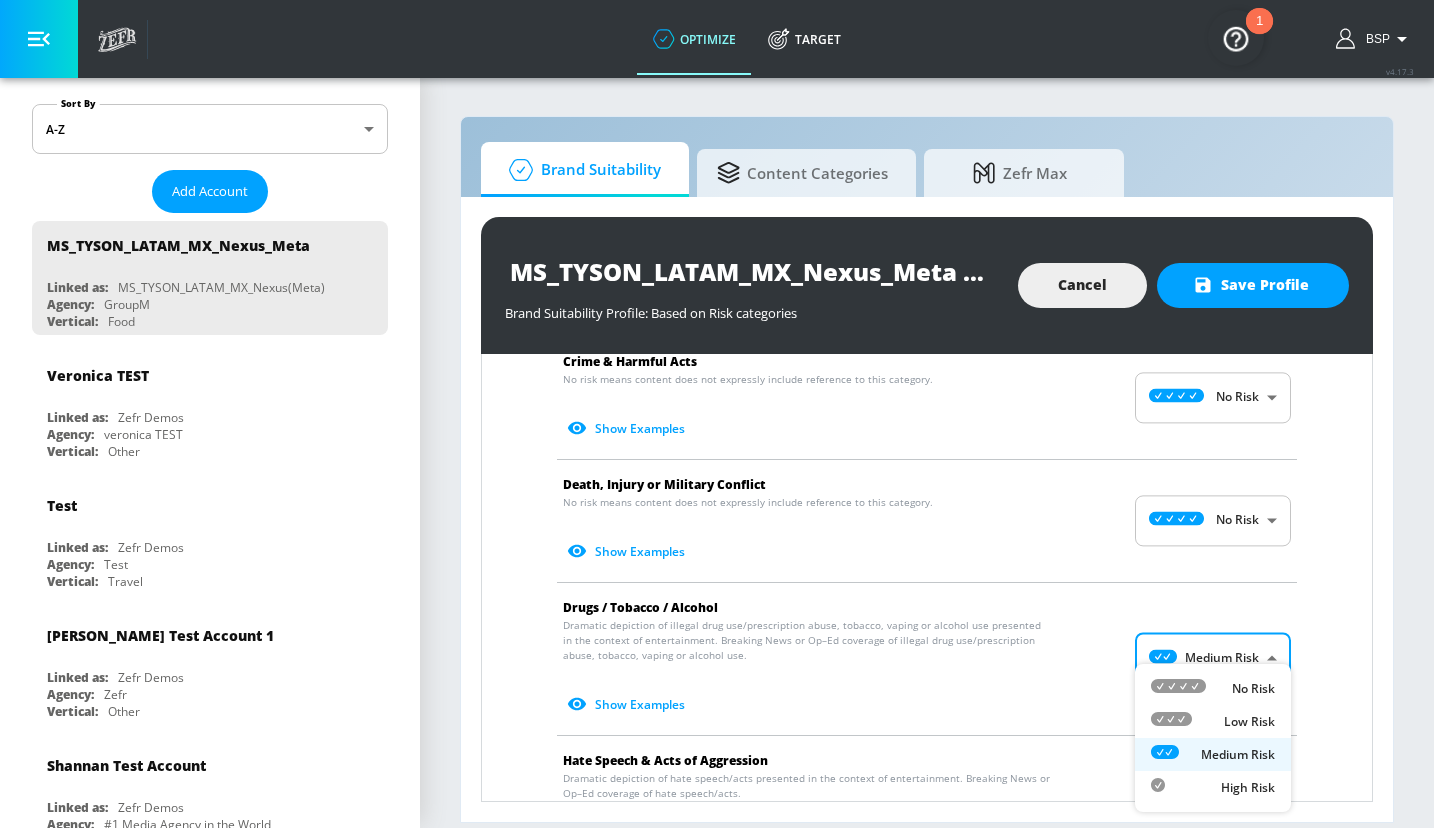 click on "optimize Target optimize Target v 4.17.3 BSP Platform DV360:   Youtube DV360:   Youtube Advertiser Sort By A-Z asc ​ Add Account MS_TYSON_LATAM_MX_Nexus_Meta Linked as: MS_TYSON_LATAM_MX_Nexus(Meta) Agency: GroupM Vertical: Food [PERSON_NAME] TEST Linked as: Zefr Demos Agency: [PERSON_NAME] TEST Vertical: Other Test Linked as: Zefr Demos Agency: Test Vertical: Travel [PERSON_NAME] Test Account 1 Linked as: Zefr Demos Agency: Zefr Vertical: Other [PERSON_NAME] Test Account Linked as: Zefr Demos Agency: #1 Media Agency in the World Vertical: Retail [PERSON_NAME] C Test Account Linked as: Zefr Demos Agency: [PERSON_NAME] Vertical: CPG (Consumer Packaged Goods) [PERSON_NAME] TEST YTL USR Q|A Linked as: QA YTL Test Brand Agency: QA Vertical: Healthcare [PERSON_NAME] Account Linked as: Zefr Demos Agency: [PERSON_NAME] Test Agency Vertical: Fashion Parry Test Linked as: Zefr Demos Agency: Parry Test Vertical: Music KZ Test  Linked as: Zefr Demos Agency: Kaitlin test  Vertical: Other alicyn test Linked as: Zefr Demos Agency: alicyn test Vertical: Healthcare qa" at bounding box center [717, 414] 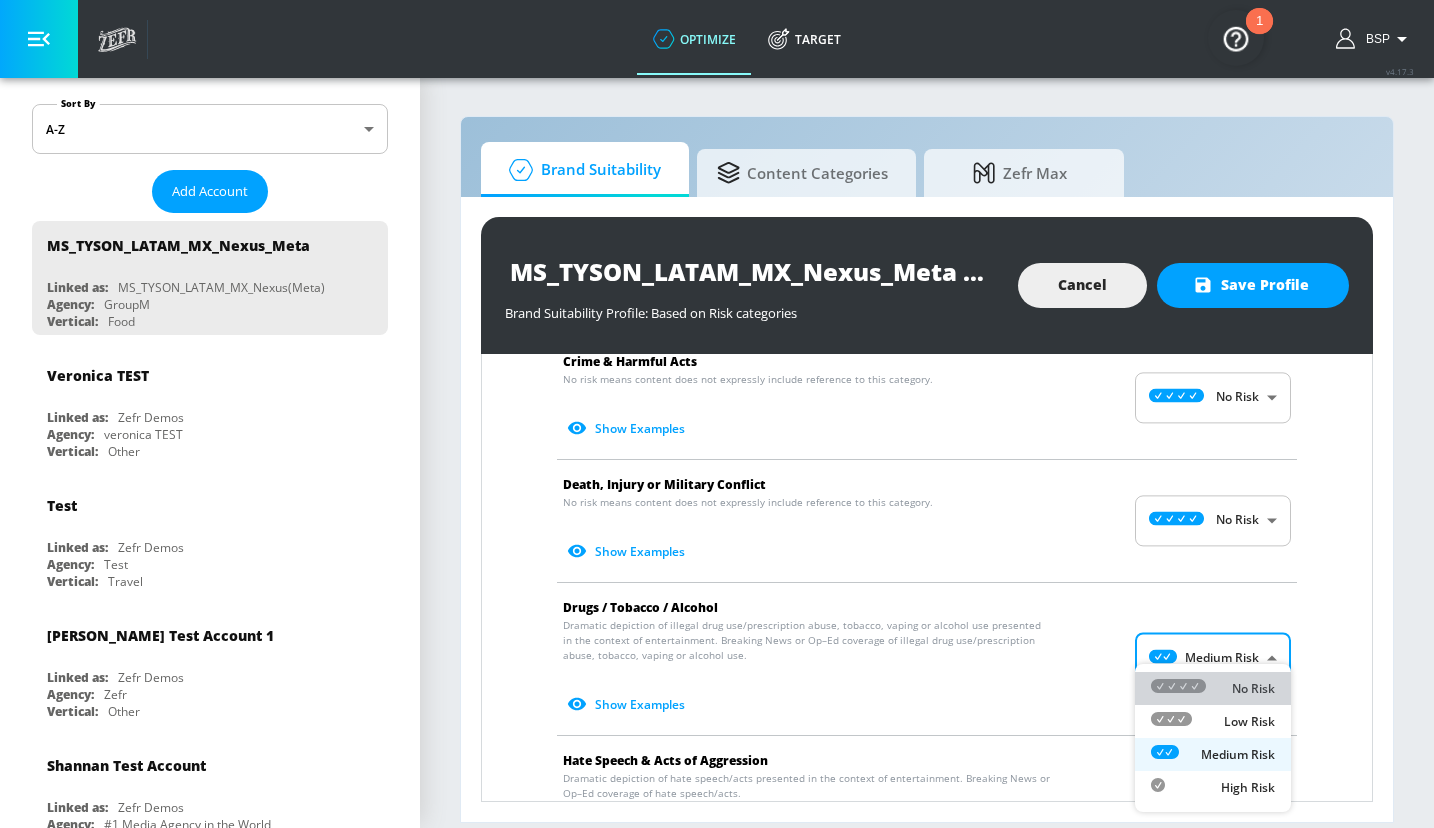 click on "No Risk" at bounding box center [1253, 689] 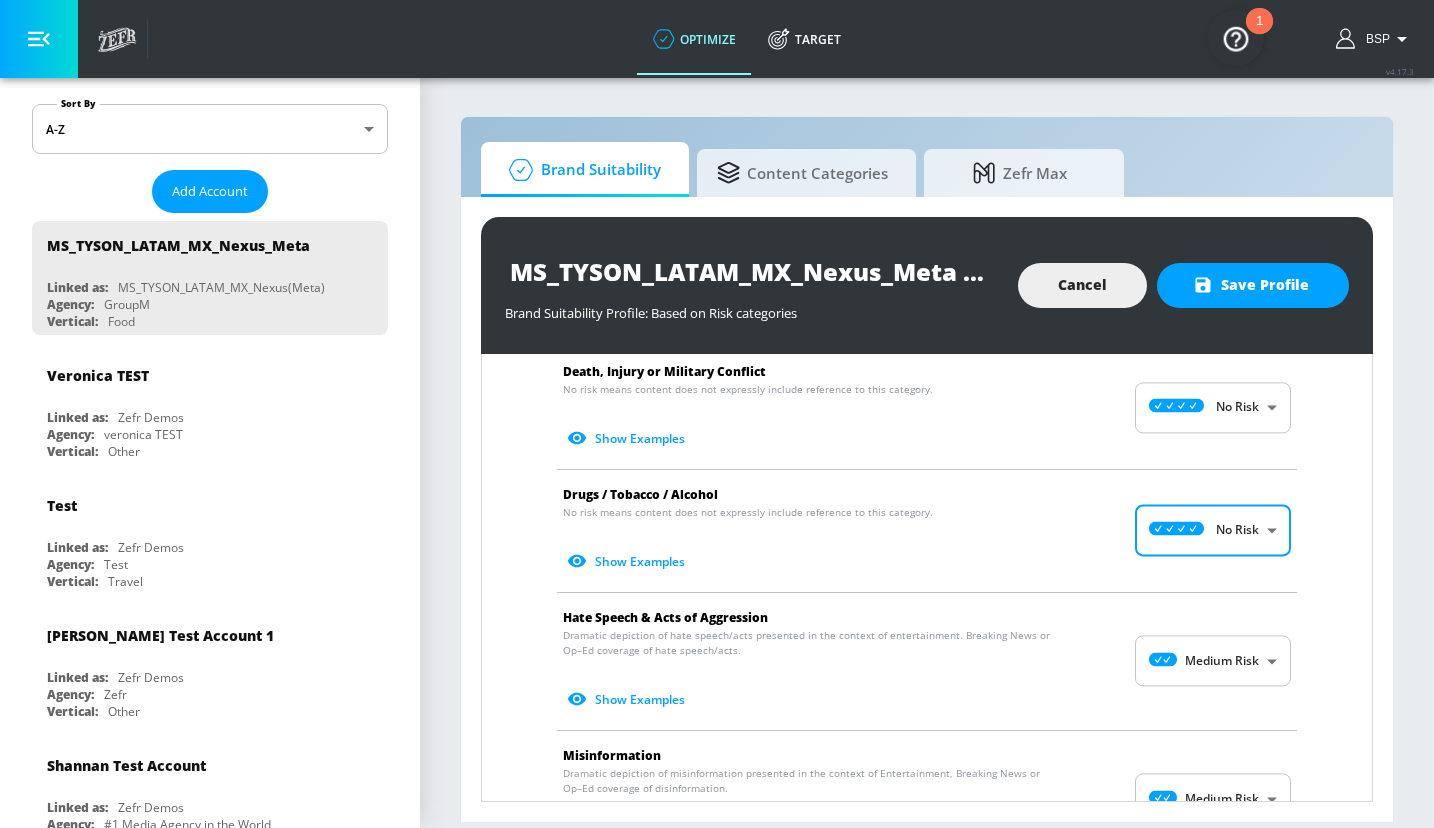 scroll, scrollTop: 325, scrollLeft: 0, axis: vertical 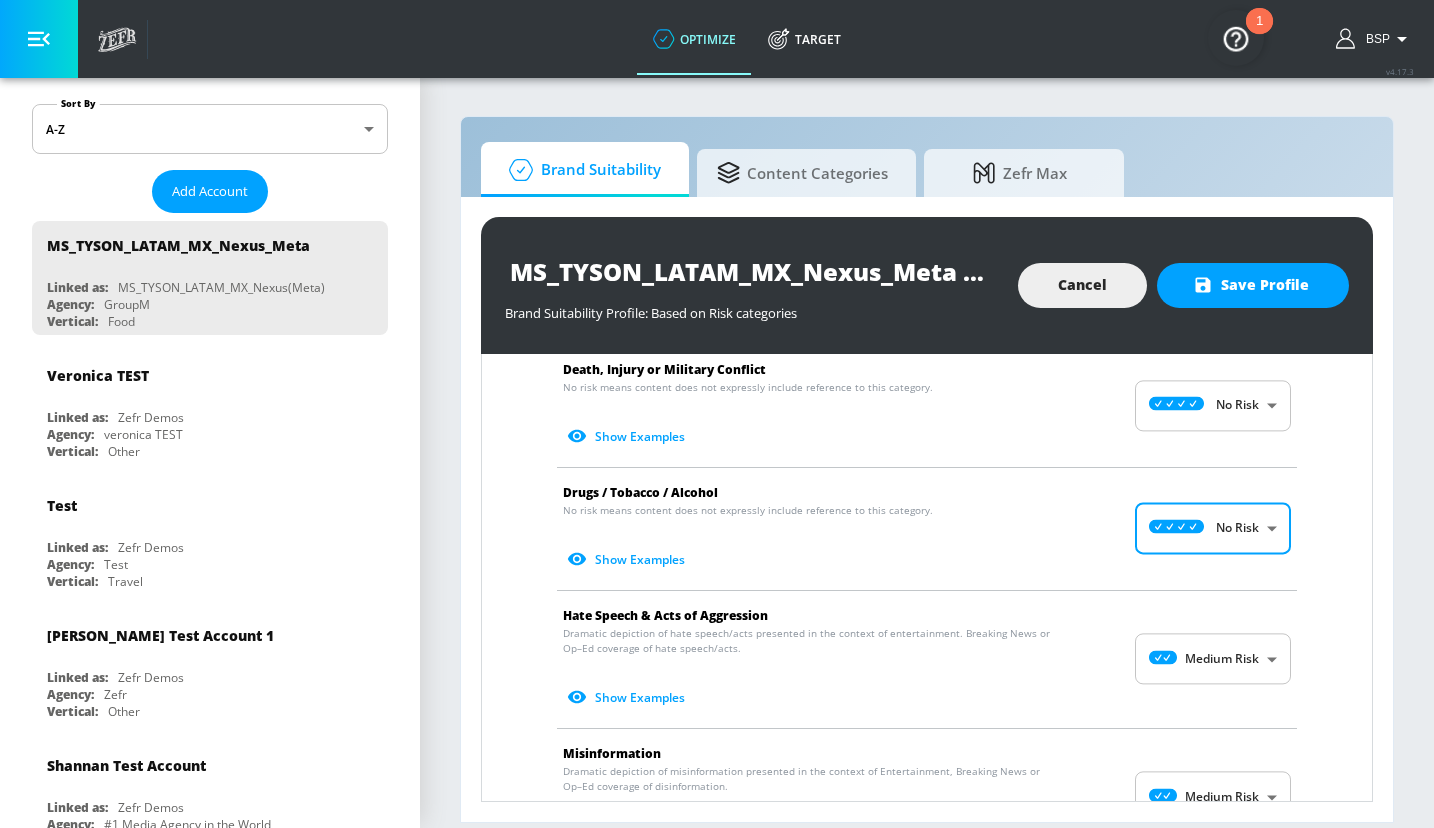 click on "optimize Target optimize Target v 4.17.3 BSP Platform DV360:   Youtube DV360:   Youtube Advertiser Sort By A-Z asc ​ Add Account MS_TYSON_LATAM_MX_Nexus_Meta Linked as: MS_TYSON_LATAM_MX_Nexus(Meta) Agency: GroupM Vertical: Food [PERSON_NAME] TEST Linked as: Zefr Demos Agency: [PERSON_NAME] TEST Vertical: Other Test Linked as: Zefr Demos Agency: Test Vertical: Travel [PERSON_NAME] Test Account 1 Linked as: Zefr Demos Agency: Zefr Vertical: Other [PERSON_NAME] Test Account Linked as: Zefr Demos Agency: #1 Media Agency in the World Vertical: Retail [PERSON_NAME] C Test Account Linked as: Zefr Demos Agency: [PERSON_NAME] Vertical: CPG (Consumer Packaged Goods) [PERSON_NAME] TEST YTL USR Q|A Linked as: QA YTL Test Brand Agency: QA Vertical: Healthcare [PERSON_NAME] Account Linked as: Zefr Demos Agency: [PERSON_NAME] Test Agency Vertical: Fashion Parry Test Linked as: Zefr Demos Agency: Parry Test Vertical: Music KZ Test  Linked as: Zefr Demos Agency: Kaitlin test  Vertical: Other alicyn test Linked as: Zefr Demos Agency: alicyn test Vertical: Healthcare qa" at bounding box center [717, 414] 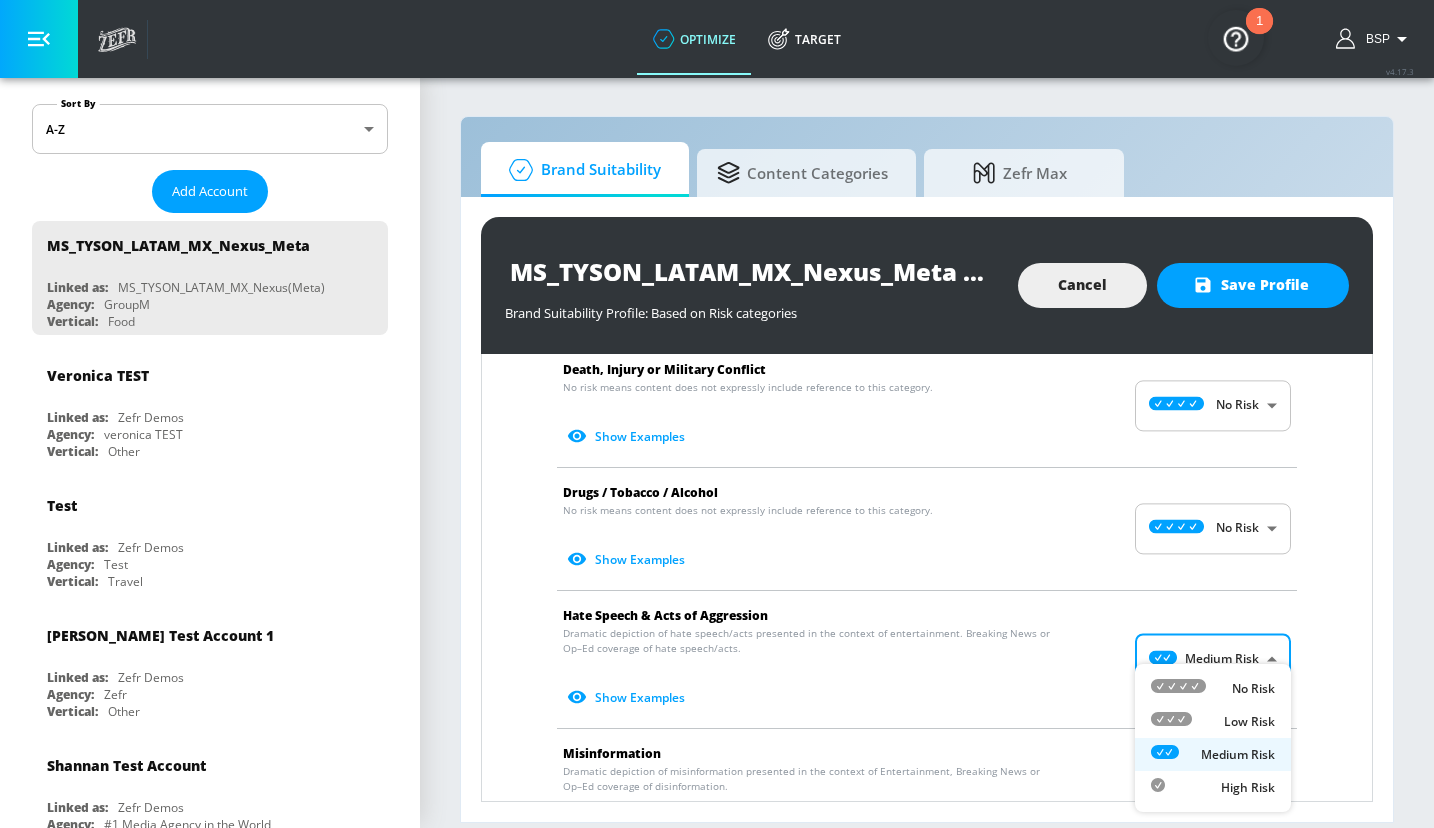 click on "No Risk" at bounding box center [1253, 689] 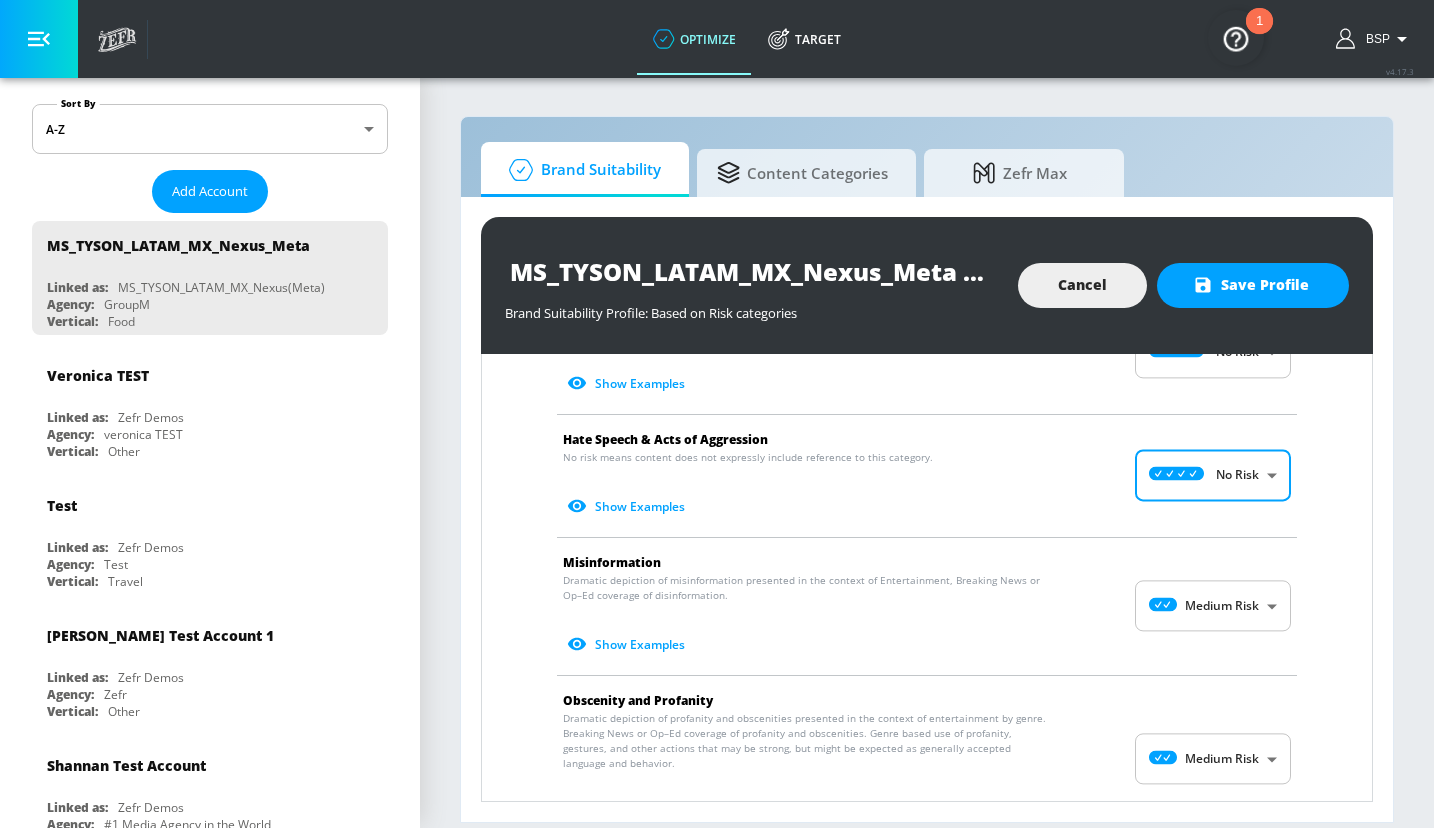 scroll, scrollTop: 508, scrollLeft: 0, axis: vertical 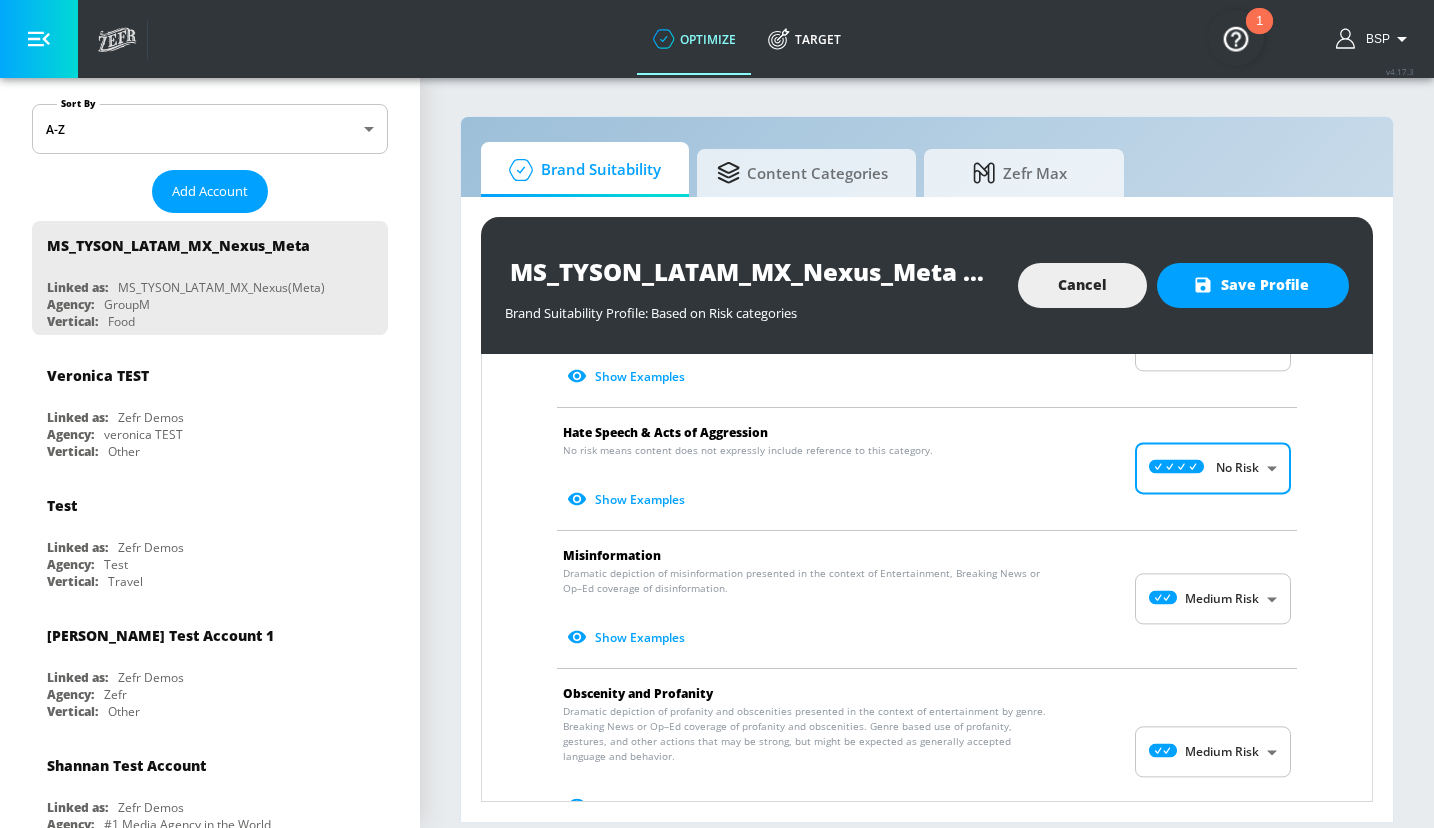 click on "optimize Target optimize Target v 4.17.3 BSP Platform DV360:   Youtube DV360:   Youtube Advertiser Sort By A-Z asc ​ Add Account MS_TYSON_LATAM_MX_Nexus_Meta Linked as: MS_TYSON_LATAM_MX_Nexus(Meta) Agency: GroupM Vertical: Food [PERSON_NAME] TEST Linked as: Zefr Demos Agency: [PERSON_NAME] TEST Vertical: Other Test Linked as: Zefr Demos Agency: Test Vertical: Travel [PERSON_NAME] Test Account 1 Linked as: Zefr Demos Agency: Zefr Vertical: Other [PERSON_NAME] Test Account Linked as: Zefr Demos Agency: #1 Media Agency in the World Vertical: Retail [PERSON_NAME] C Test Account Linked as: Zefr Demos Agency: [PERSON_NAME] Vertical: CPG (Consumer Packaged Goods) [PERSON_NAME] TEST YTL USR Q|A Linked as: QA YTL Test Brand Agency: QA Vertical: Healthcare [PERSON_NAME] Account Linked as: Zefr Demos Agency: [PERSON_NAME] Test Agency Vertical: Fashion Parry Test Linked as: Zefr Demos Agency: Parry Test Vertical: Music KZ Test  Linked as: Zefr Demos Agency: Kaitlin test  Vertical: Other alicyn test Linked as: Zefr Demos Agency: alicyn test Vertical: Healthcare qa" at bounding box center (717, 414) 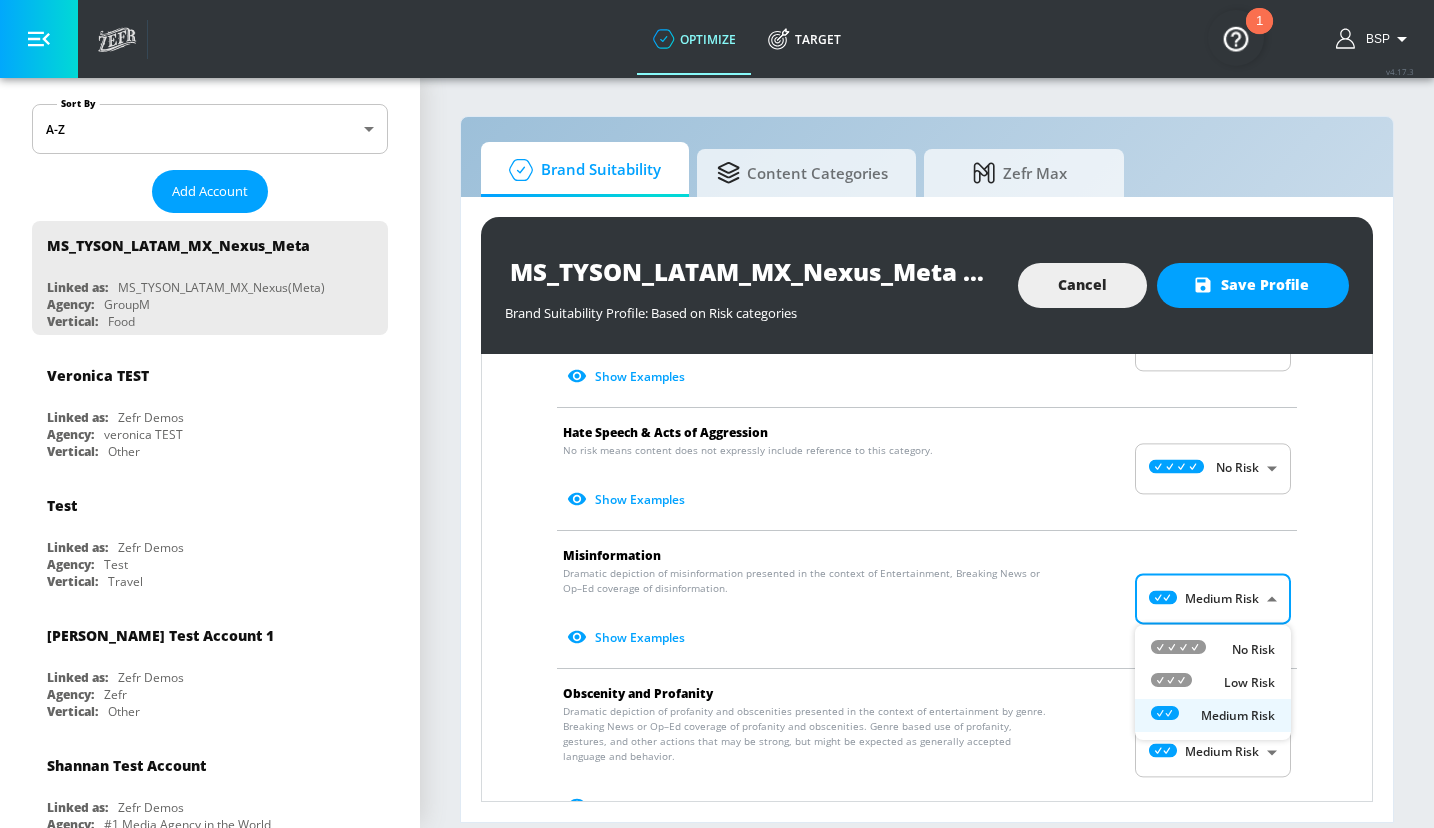 click on "No Risk" at bounding box center (1253, 650) 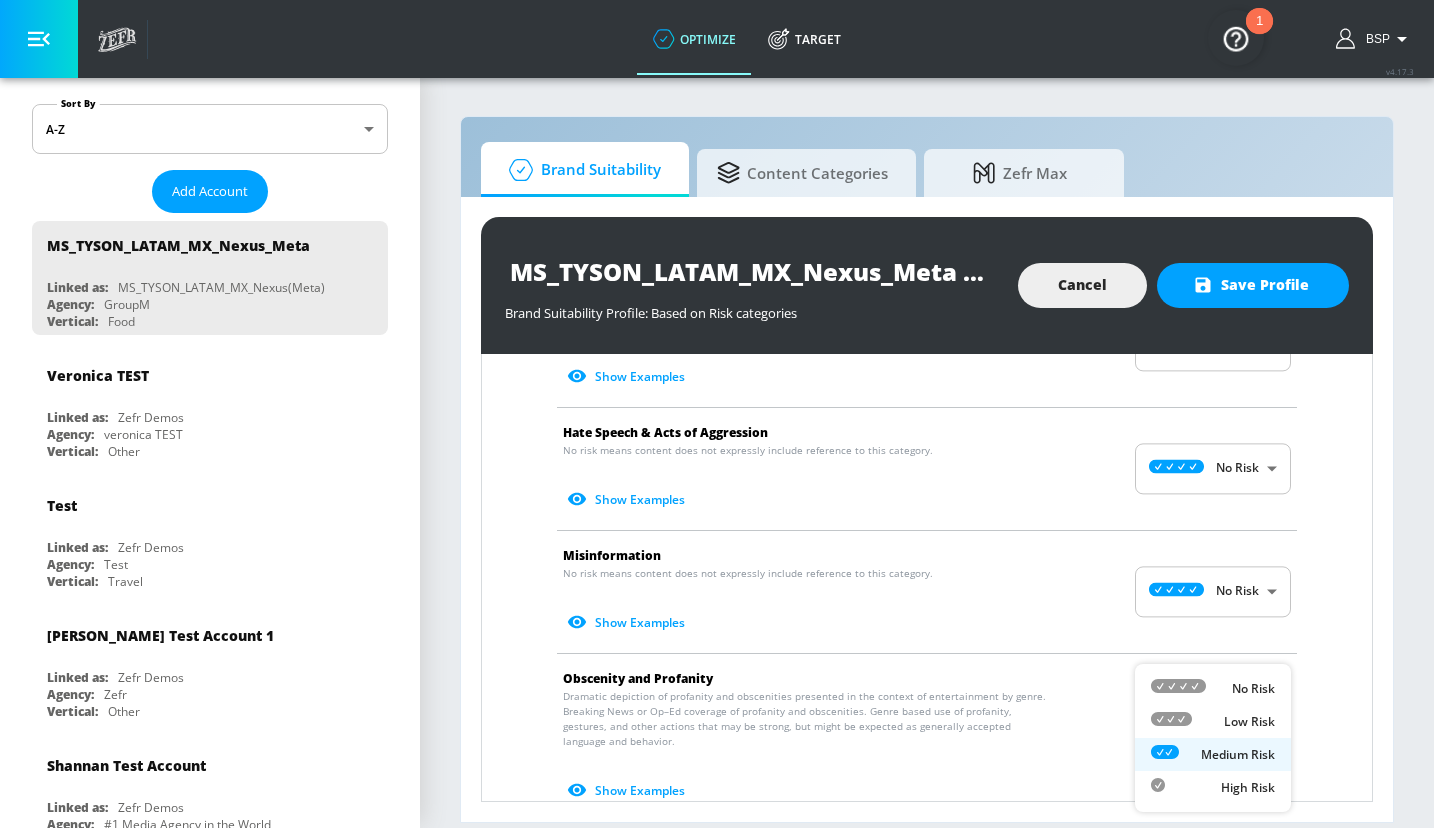 click on "optimize Target optimize Target v 4.17.3 BSP Platform DV360:   Youtube DV360:   Youtube Advertiser Sort By A-Z asc ​ Add Account MS_TYSON_LATAM_MX_Nexus_Meta Linked as: MS_TYSON_LATAM_MX_Nexus(Meta) Agency: GroupM Vertical: Food [PERSON_NAME] TEST Linked as: Zefr Demos Agency: [PERSON_NAME] TEST Vertical: Other Test Linked as: Zefr Demos Agency: Test Vertical: Travel [PERSON_NAME] Test Account 1 Linked as: Zefr Demos Agency: Zefr Vertical: Other [PERSON_NAME] Test Account Linked as: Zefr Demos Agency: #1 Media Agency in the World Vertical: Retail [PERSON_NAME] C Test Account Linked as: Zefr Demos Agency: [PERSON_NAME] Vertical: CPG (Consumer Packaged Goods) [PERSON_NAME] TEST YTL USR Q|A Linked as: QA YTL Test Brand Agency: QA Vertical: Healthcare [PERSON_NAME] Account Linked as: Zefr Demos Agency: [PERSON_NAME] Test Agency Vertical: Fashion Parry Test Linked as: Zefr Demos Agency: Parry Test Vertical: Music KZ Test  Linked as: Zefr Demos Agency: Kaitlin test  Vertical: Other alicyn test Linked as: Zefr Demos Agency: alicyn test Vertical: Healthcare qa" at bounding box center [717, 414] 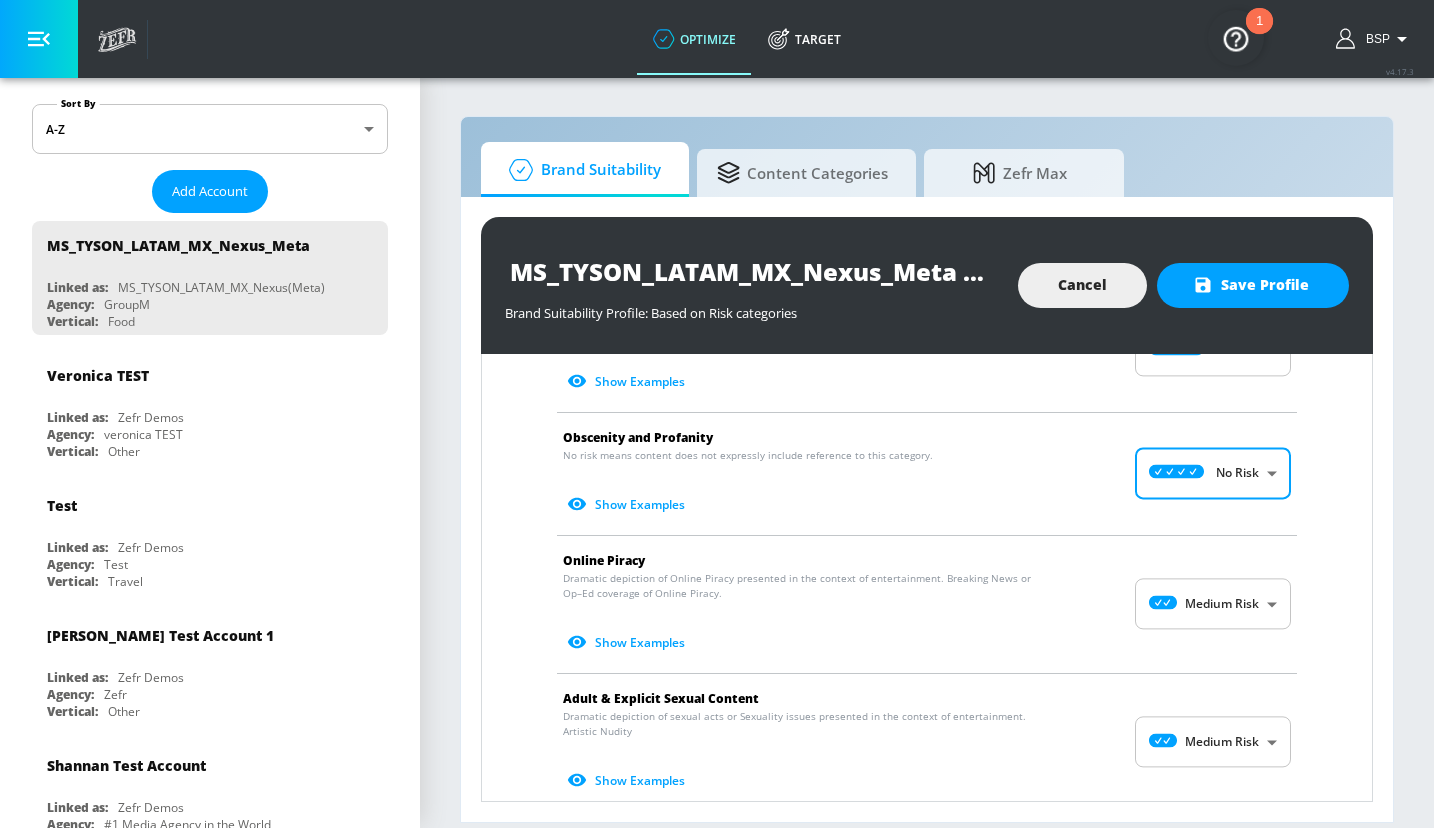 scroll, scrollTop: 755, scrollLeft: 0, axis: vertical 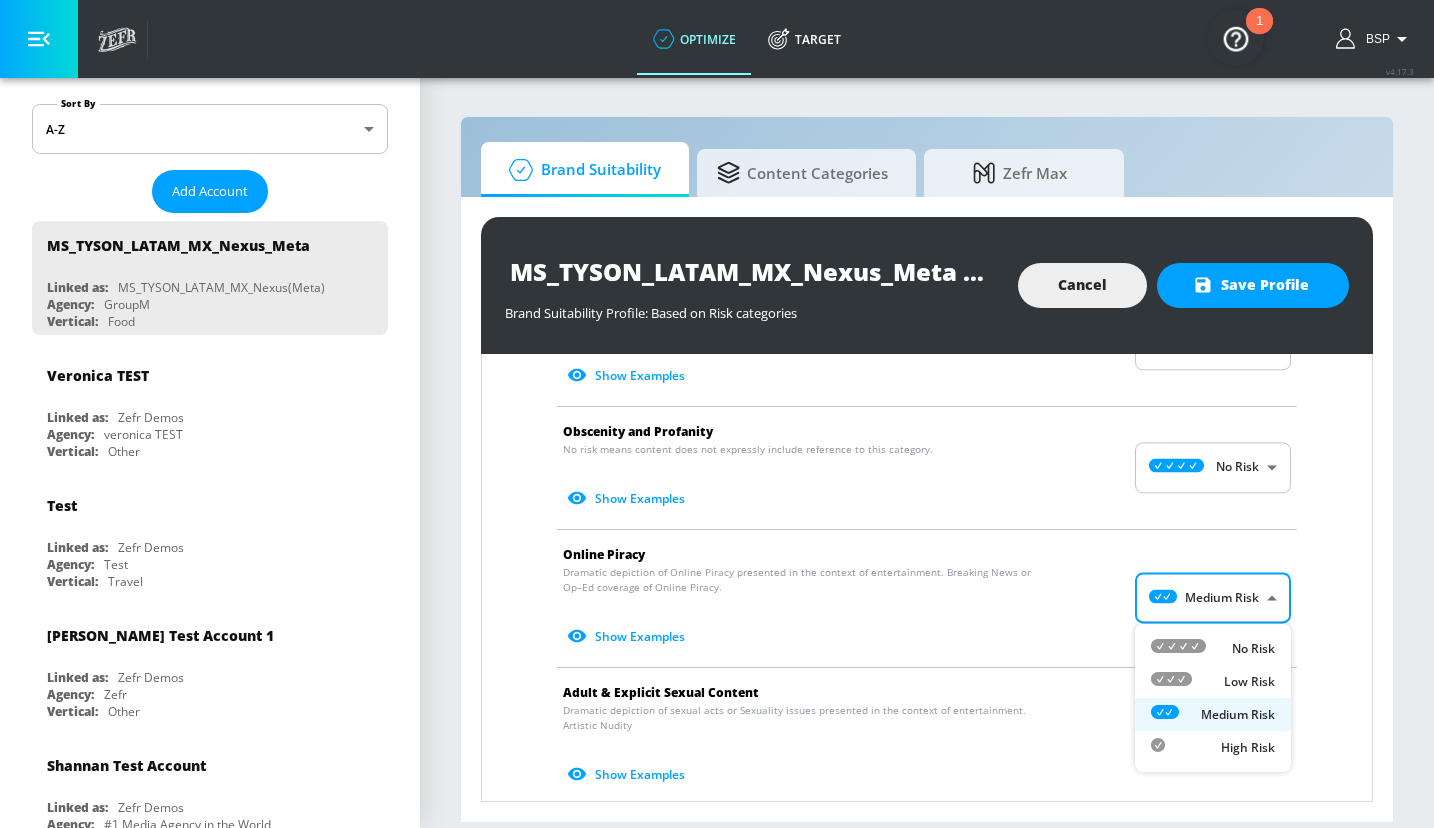click on "optimize Target optimize Target v 4.17.3 BSP Platform DV360:   Youtube DV360:   Youtube Advertiser Sort By A-Z asc ​ Add Account MS_TYSON_LATAM_MX_Nexus_Meta Linked as: MS_TYSON_LATAM_MX_Nexus(Meta) Agency: GroupM Vertical: Food [PERSON_NAME] TEST Linked as: Zefr Demos Agency: [PERSON_NAME] TEST Vertical: Other Test Linked as: Zefr Demos Agency: Test Vertical: Travel [PERSON_NAME] Test Account 1 Linked as: Zefr Demos Agency: Zefr Vertical: Other [PERSON_NAME] Test Account Linked as: Zefr Demos Agency: #1 Media Agency in the World Vertical: Retail [PERSON_NAME] C Test Account Linked as: Zefr Demos Agency: [PERSON_NAME] Vertical: CPG (Consumer Packaged Goods) [PERSON_NAME] TEST YTL USR Q|A Linked as: QA YTL Test Brand Agency: QA Vertical: Healthcare [PERSON_NAME] Account Linked as: Zefr Demos Agency: [PERSON_NAME] Test Agency Vertical: Fashion Parry Test Linked as: Zefr Demos Agency: Parry Test Vertical: Music KZ Test  Linked as: Zefr Demos Agency: Kaitlin test  Vertical: Other alicyn test Linked as: Zefr Demos Agency: alicyn test Vertical: Healthcare qa" at bounding box center [717, 414] 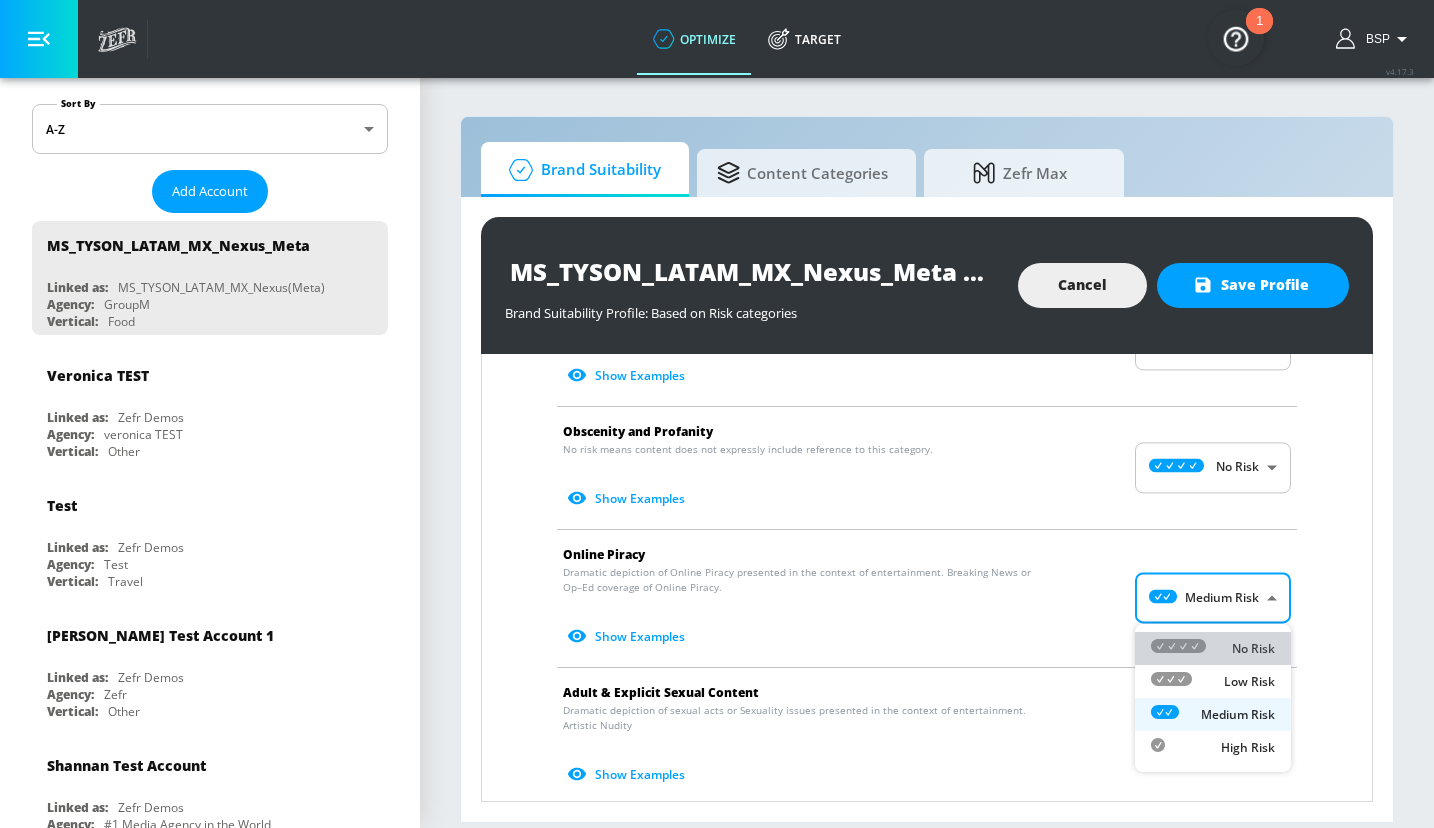 click on "No Risk" at bounding box center (1213, 648) 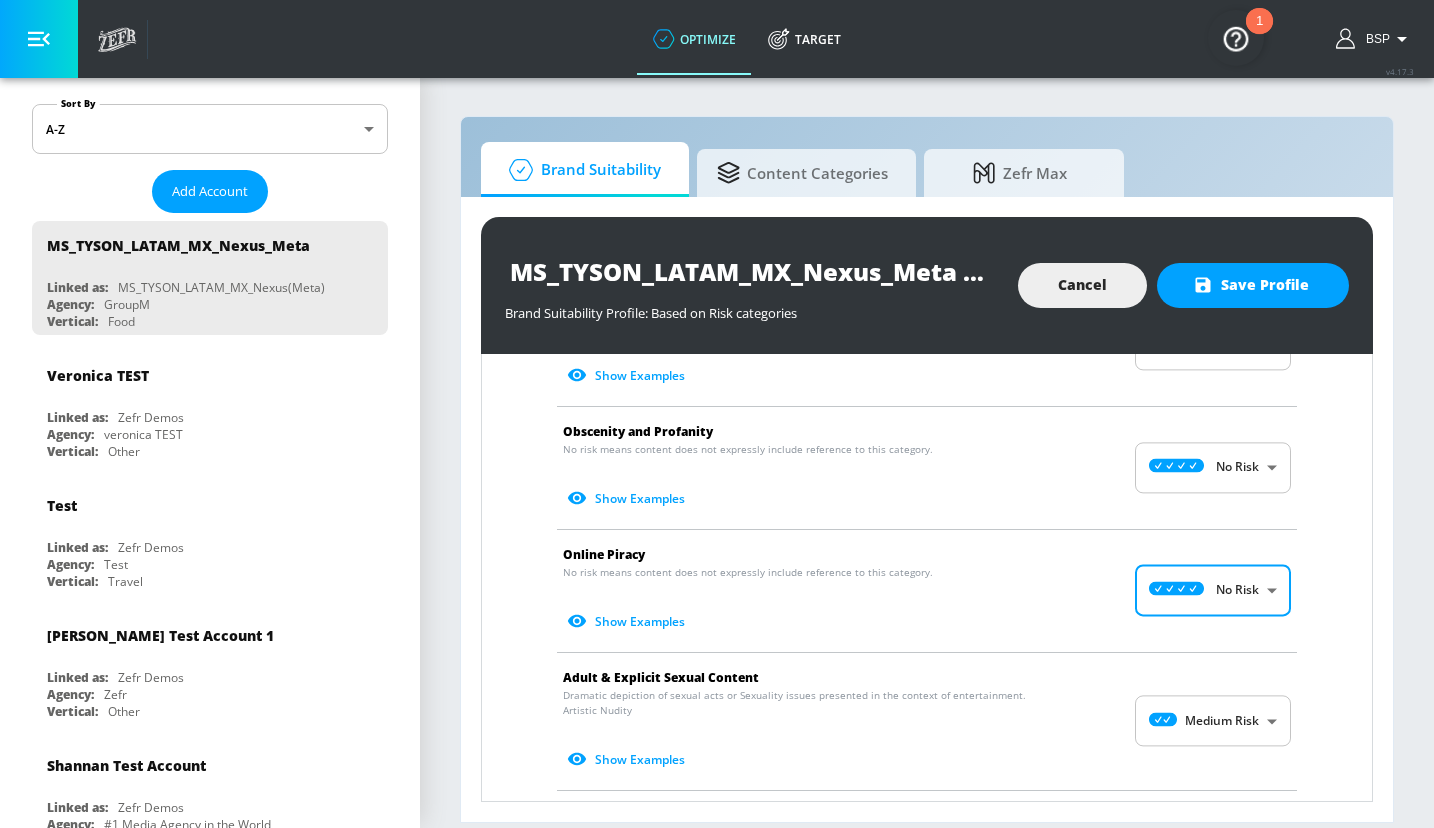 click on "optimize Target optimize Target v 4.17.3 BSP Platform DV360:   Youtube DV360:   Youtube Advertiser Sort By A-Z asc ​ Add Account MS_TYSON_LATAM_MX_Nexus_Meta Linked as: MS_TYSON_LATAM_MX_Nexus(Meta) Agency: GroupM Vertical: Food [PERSON_NAME] TEST Linked as: Zefr Demos Agency: [PERSON_NAME] TEST Vertical: Other Test Linked as: Zefr Demos Agency: Test Vertical: Travel [PERSON_NAME] Test Account 1 Linked as: Zefr Demos Agency: Zefr Vertical: Other [PERSON_NAME] Test Account Linked as: Zefr Demos Agency: #1 Media Agency in the World Vertical: Retail [PERSON_NAME] C Test Account Linked as: Zefr Demos Agency: [PERSON_NAME] Vertical: CPG (Consumer Packaged Goods) [PERSON_NAME] TEST YTL USR Q|A Linked as: QA YTL Test Brand Agency: QA Vertical: Healthcare [PERSON_NAME] Account Linked as: Zefr Demos Agency: [PERSON_NAME] Test Agency Vertical: Fashion Parry Test Linked as: Zefr Demos Agency: Parry Test Vertical: Music KZ Test  Linked as: Zefr Demos Agency: Kaitlin test  Vertical: Other alicyn test Linked as: Zefr Demos Agency: alicyn test Vertical: Healthcare qa" at bounding box center [717, 414] 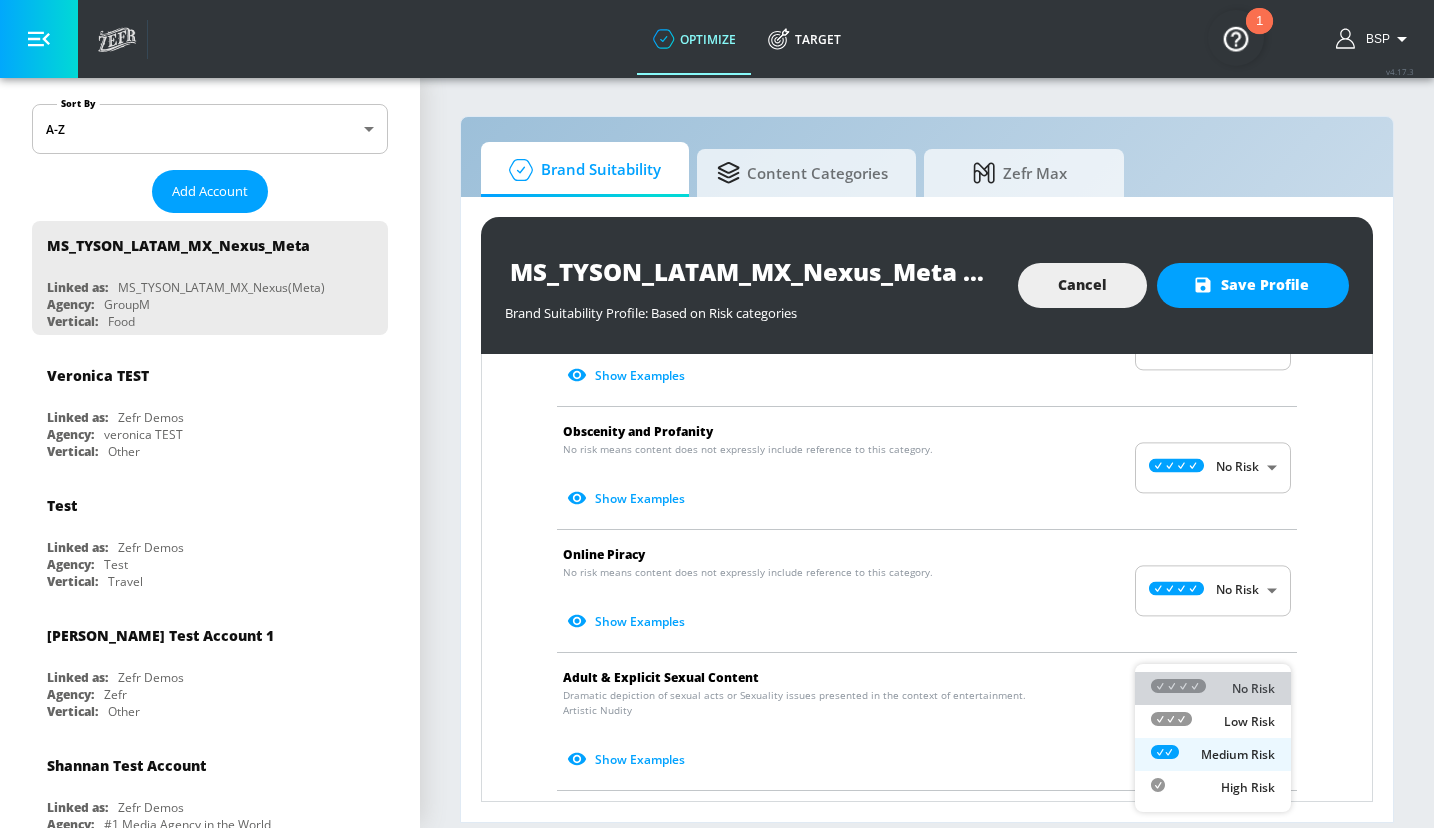 click on "No Risk" at bounding box center [1253, 689] 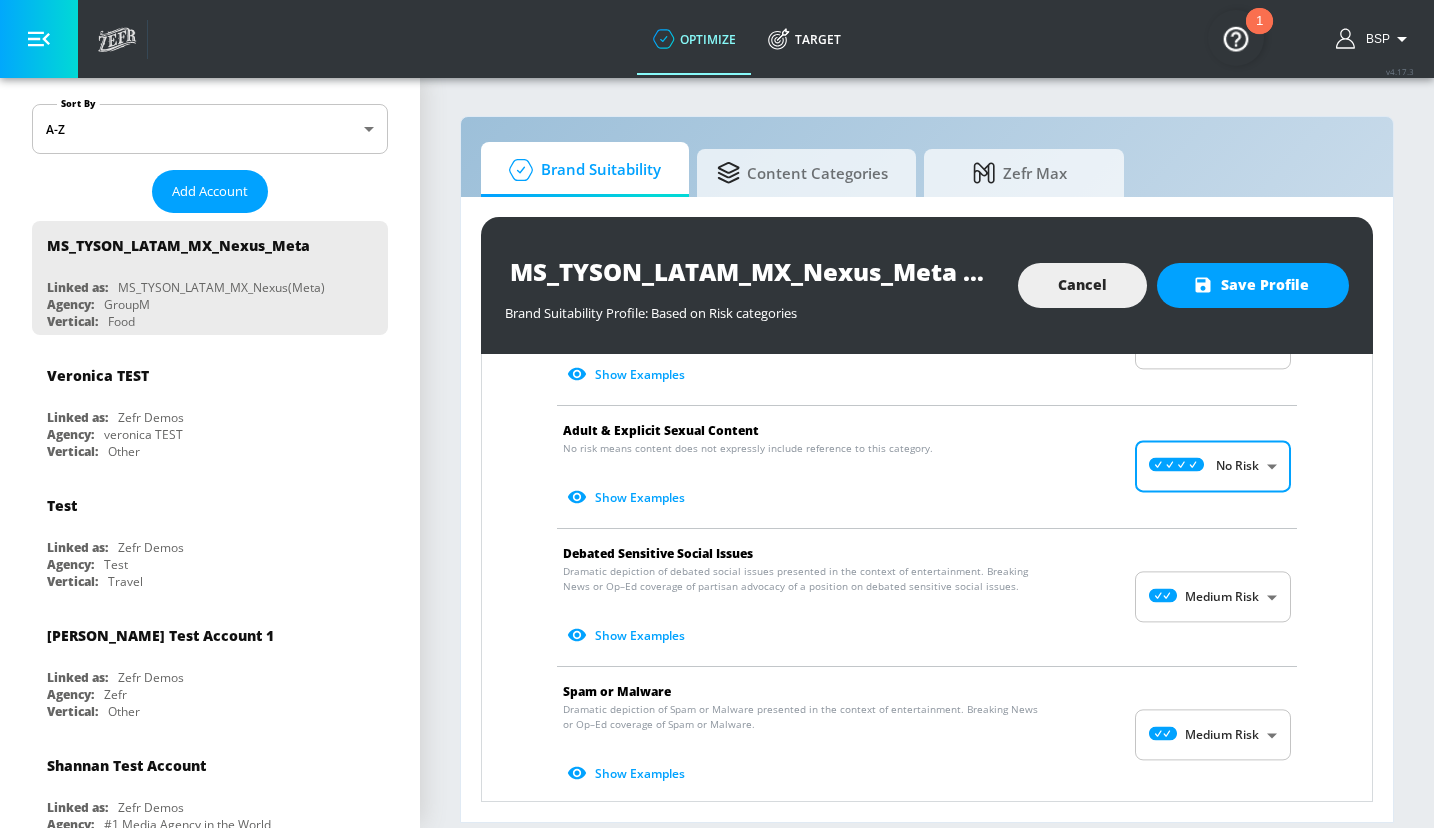 scroll, scrollTop: 1005, scrollLeft: 0, axis: vertical 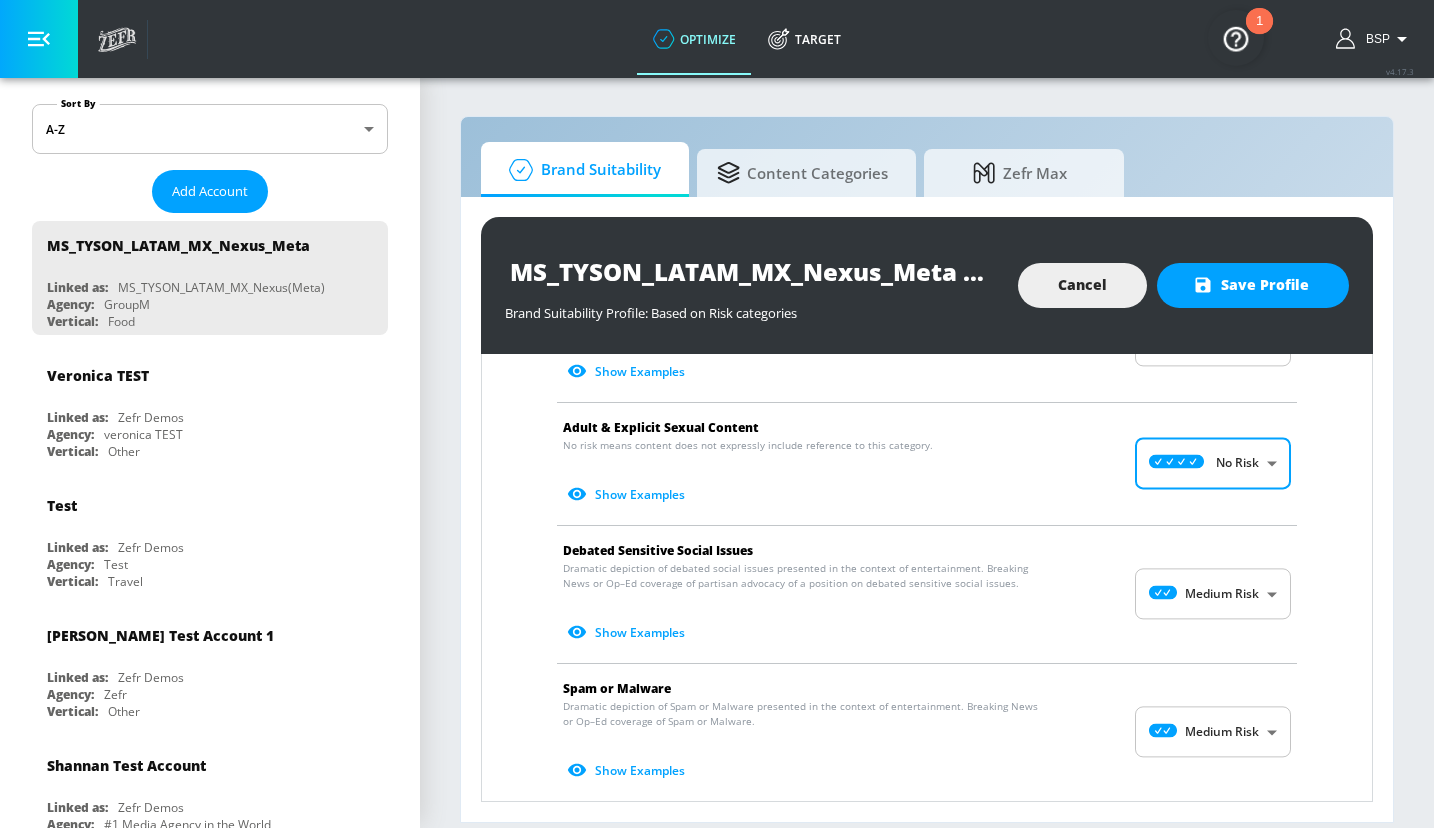 click on "optimize Target optimize Target v 4.17.3 BSP Platform DV360:   Youtube DV360:   Youtube Advertiser Sort By A-Z asc ​ Add Account MS_TYSON_LATAM_MX_Nexus_Meta Linked as: MS_TYSON_LATAM_MX_Nexus(Meta) Agency: GroupM Vertical: Food [PERSON_NAME] TEST Linked as: Zefr Demos Agency: [PERSON_NAME] TEST Vertical: Other Test Linked as: Zefr Demos Agency: Test Vertical: Travel [PERSON_NAME] Test Account 1 Linked as: Zefr Demos Agency: Zefr Vertical: Other [PERSON_NAME] Test Account Linked as: Zefr Demos Agency: #1 Media Agency in the World Vertical: Retail [PERSON_NAME] C Test Account Linked as: Zefr Demos Agency: [PERSON_NAME] Vertical: CPG (Consumer Packaged Goods) [PERSON_NAME] TEST YTL USR Q|A Linked as: QA YTL Test Brand Agency: QA Vertical: Healthcare [PERSON_NAME] Account Linked as: Zefr Demos Agency: [PERSON_NAME] Test Agency Vertical: Fashion Parry Test Linked as: Zefr Demos Agency: Parry Test Vertical: Music KZ Test  Linked as: Zefr Demos Agency: Kaitlin test  Vertical: Other alicyn test Linked as: Zefr Demos Agency: alicyn test Vertical: Healthcare qa" at bounding box center (717, 414) 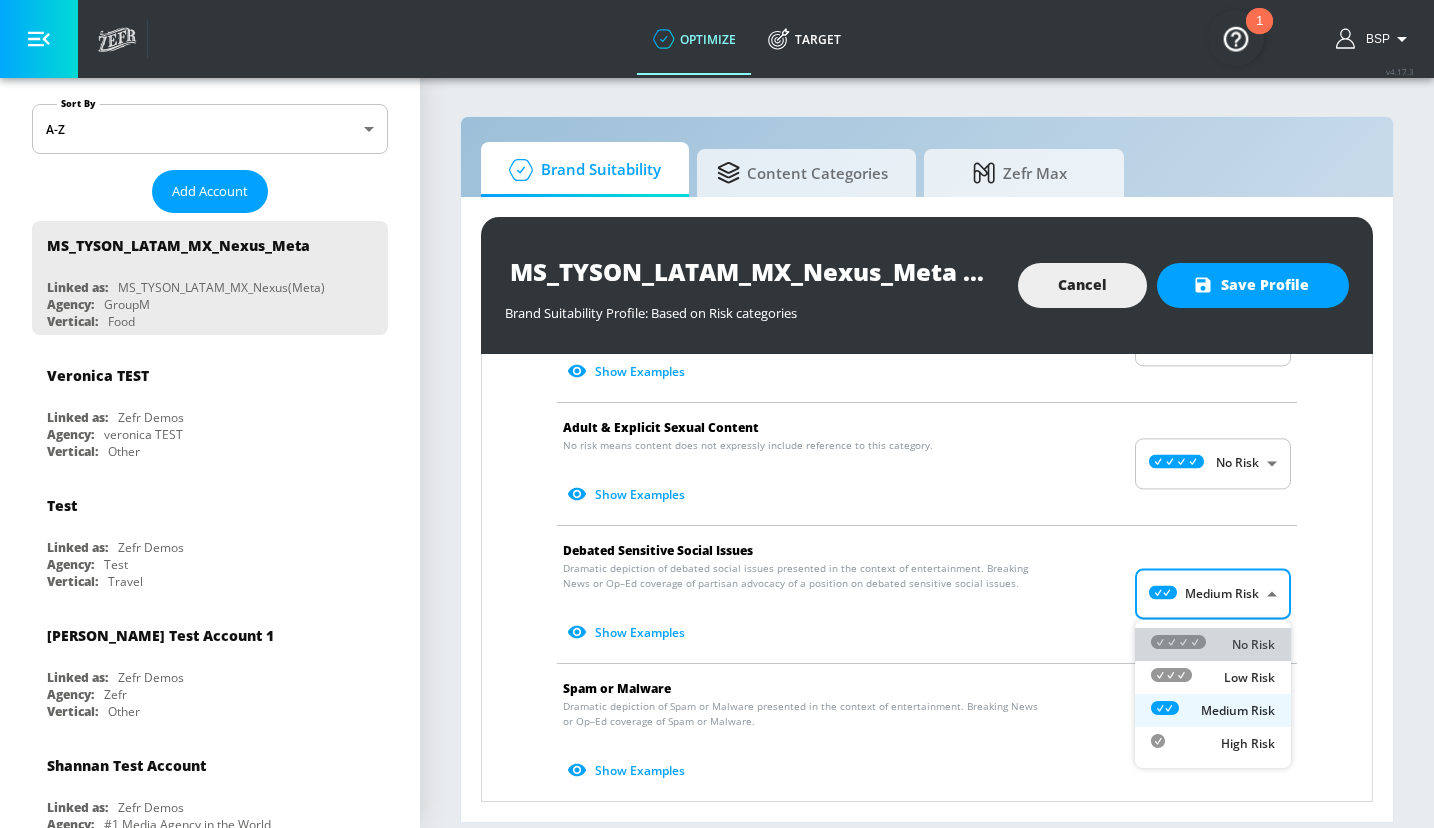 click on "No Risk" at bounding box center (1253, 645) 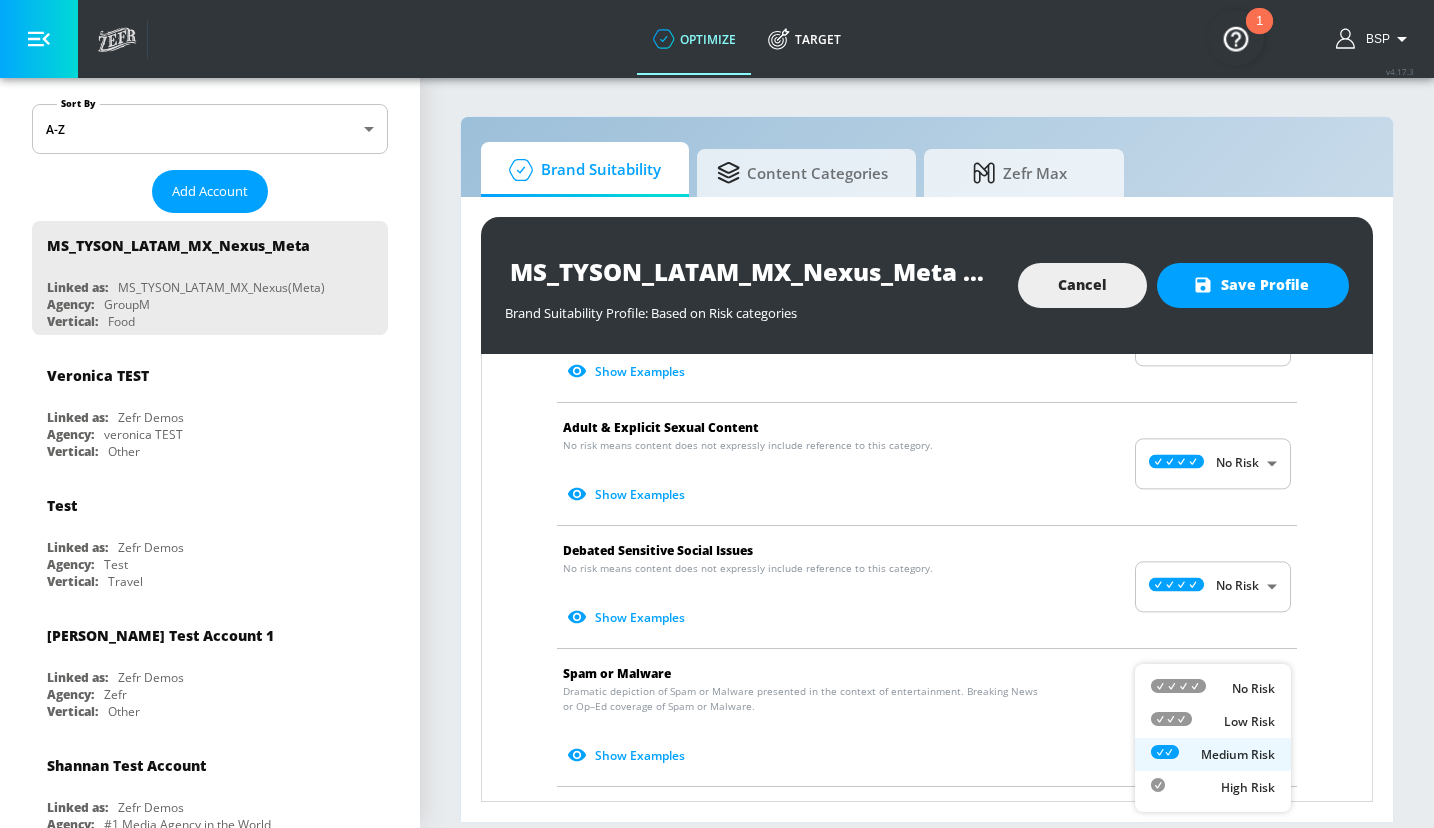 click on "optimize Target optimize Target v 4.17.3 BSP Platform DV360:   Youtube DV360:   Youtube Advertiser Sort By A-Z asc ​ Add Account MS_TYSON_LATAM_MX_Nexus_Meta Linked as: MS_TYSON_LATAM_MX_Nexus(Meta) Agency: GroupM Vertical: Food [PERSON_NAME] TEST Linked as: Zefr Demos Agency: [PERSON_NAME] TEST Vertical: Other Test Linked as: Zefr Demos Agency: Test Vertical: Travel [PERSON_NAME] Test Account 1 Linked as: Zefr Demos Agency: Zefr Vertical: Other [PERSON_NAME] Test Account Linked as: Zefr Demos Agency: #1 Media Agency in the World Vertical: Retail [PERSON_NAME] C Test Account Linked as: Zefr Demos Agency: [PERSON_NAME] Vertical: CPG (Consumer Packaged Goods) [PERSON_NAME] TEST YTL USR Q|A Linked as: QA YTL Test Brand Agency: QA Vertical: Healthcare [PERSON_NAME] Account Linked as: Zefr Demos Agency: [PERSON_NAME] Test Agency Vertical: Fashion Parry Test Linked as: Zefr Demos Agency: Parry Test Vertical: Music KZ Test  Linked as: Zefr Demos Agency: Kaitlin test  Vertical: Other alicyn test Linked as: Zefr Demos Agency: alicyn test Vertical: Healthcare qa" at bounding box center [717, 414] 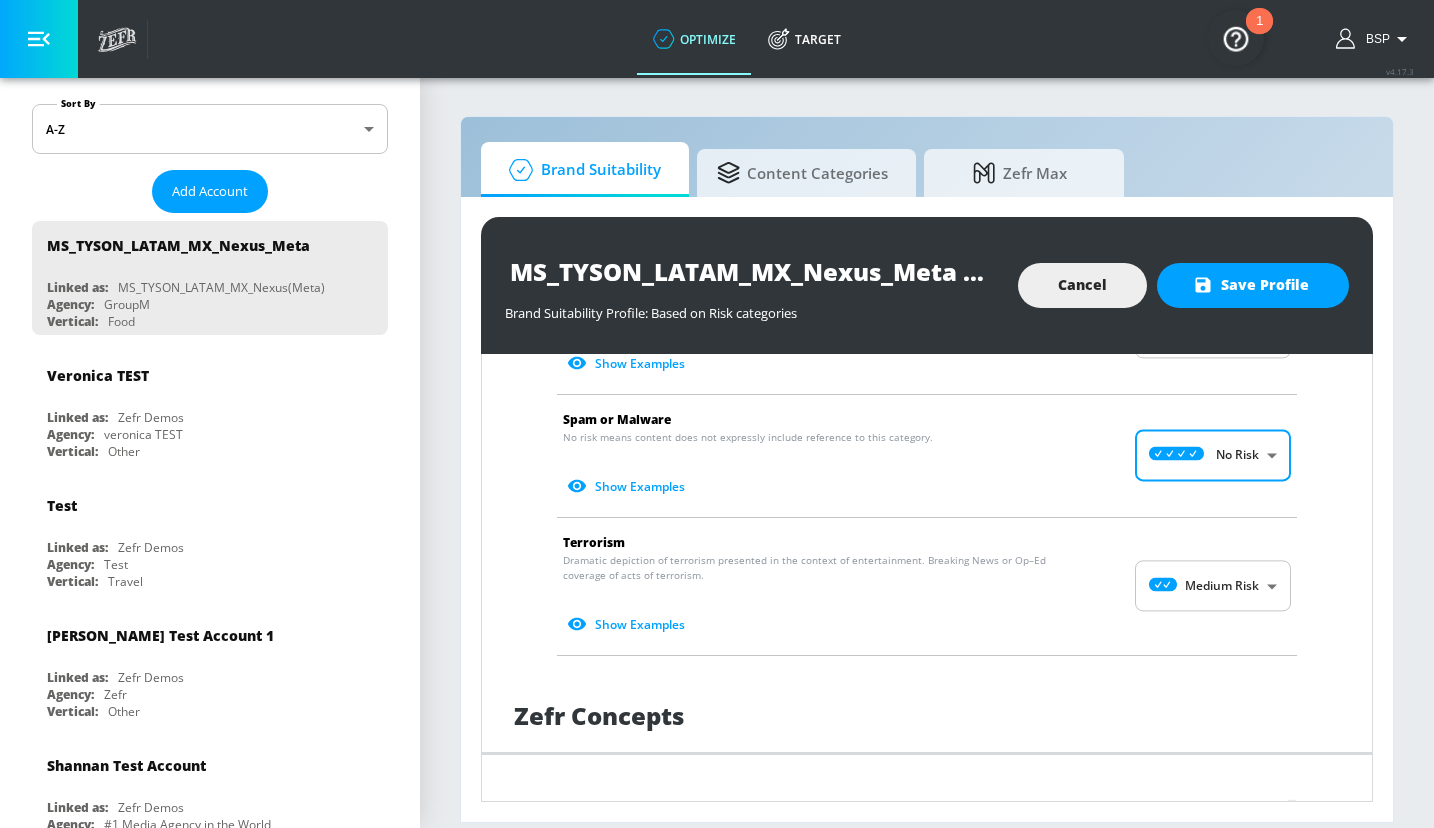 scroll, scrollTop: 1268, scrollLeft: 0, axis: vertical 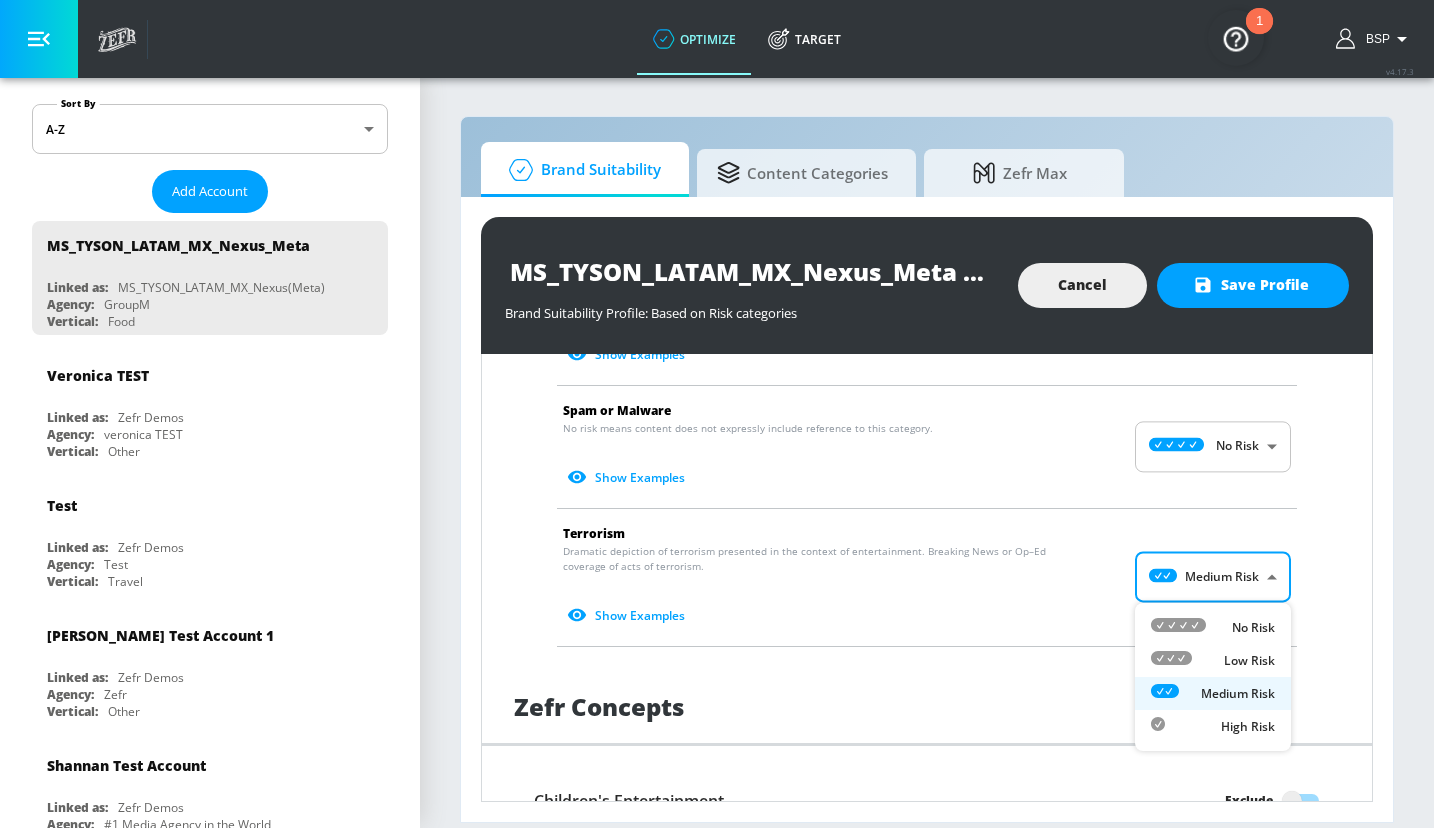 click on "optimize Target optimize Target v 4.17.3 BSP Platform DV360:   Youtube DV360:   Youtube Advertiser Sort By A-Z asc ​ Add Account MS_TYSON_LATAM_MX_Nexus_Meta Linked as: MS_TYSON_LATAM_MX_Nexus(Meta) Agency: GroupM Vertical: Food [PERSON_NAME] TEST Linked as: Zefr Demos Agency: [PERSON_NAME] TEST Vertical: Other Test Linked as: Zefr Demos Agency: Test Vertical: Travel [PERSON_NAME] Test Account 1 Linked as: Zefr Demos Agency: Zefr Vertical: Other [PERSON_NAME] Test Account Linked as: Zefr Demos Agency: #1 Media Agency in the World Vertical: Retail [PERSON_NAME] C Test Account Linked as: Zefr Demos Agency: [PERSON_NAME] Vertical: CPG (Consumer Packaged Goods) [PERSON_NAME] TEST YTL USR Q|A Linked as: QA YTL Test Brand Agency: QA Vertical: Healthcare [PERSON_NAME] Account Linked as: Zefr Demos Agency: [PERSON_NAME] Test Agency Vertical: Fashion Parry Test Linked as: Zefr Demos Agency: Parry Test Vertical: Music KZ Test  Linked as: Zefr Demos Agency: Kaitlin test  Vertical: Other alicyn test Linked as: Zefr Demos Agency: alicyn test Vertical: Healthcare qa" at bounding box center (717, 414) 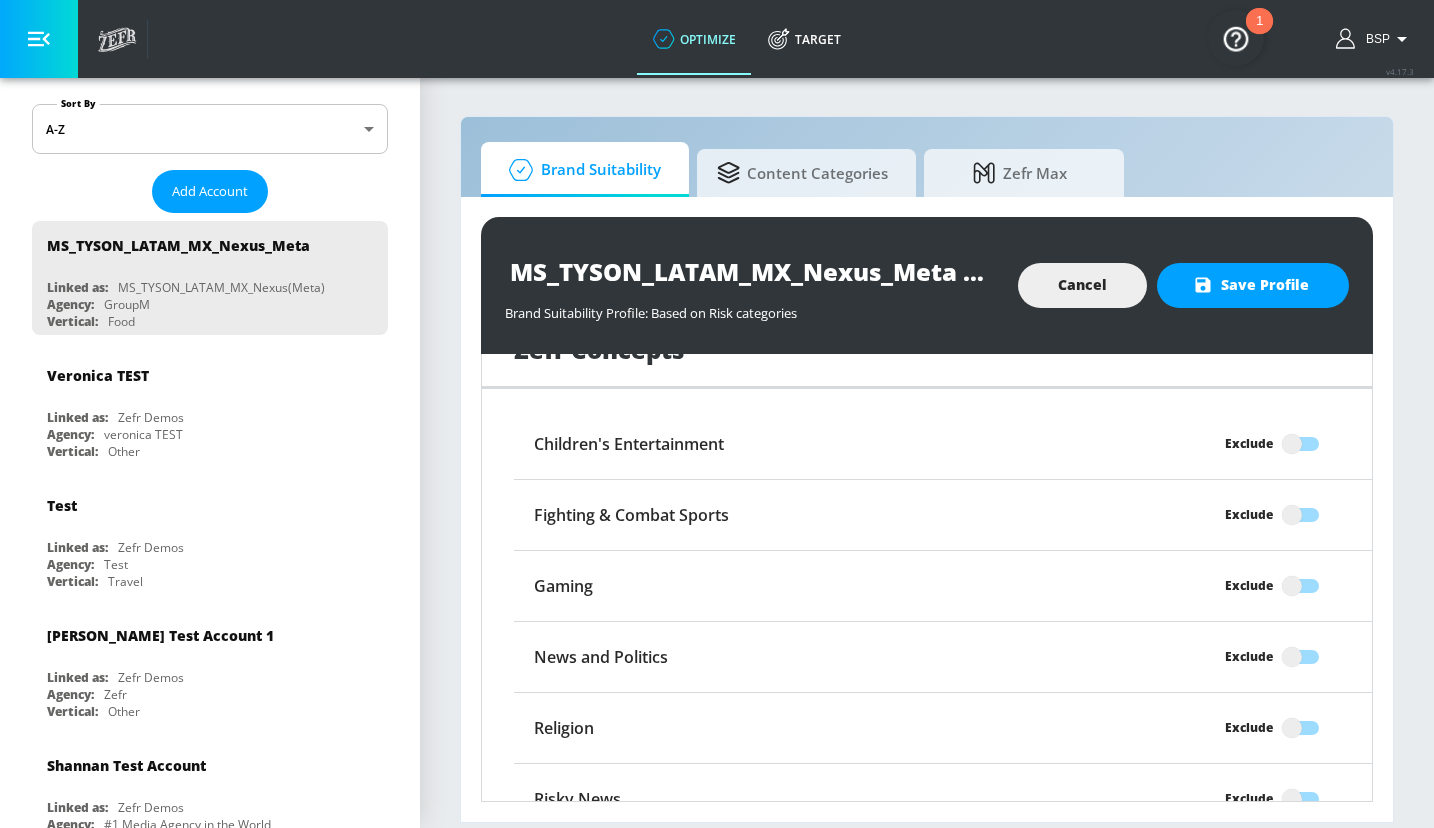 scroll, scrollTop: 1642, scrollLeft: 0, axis: vertical 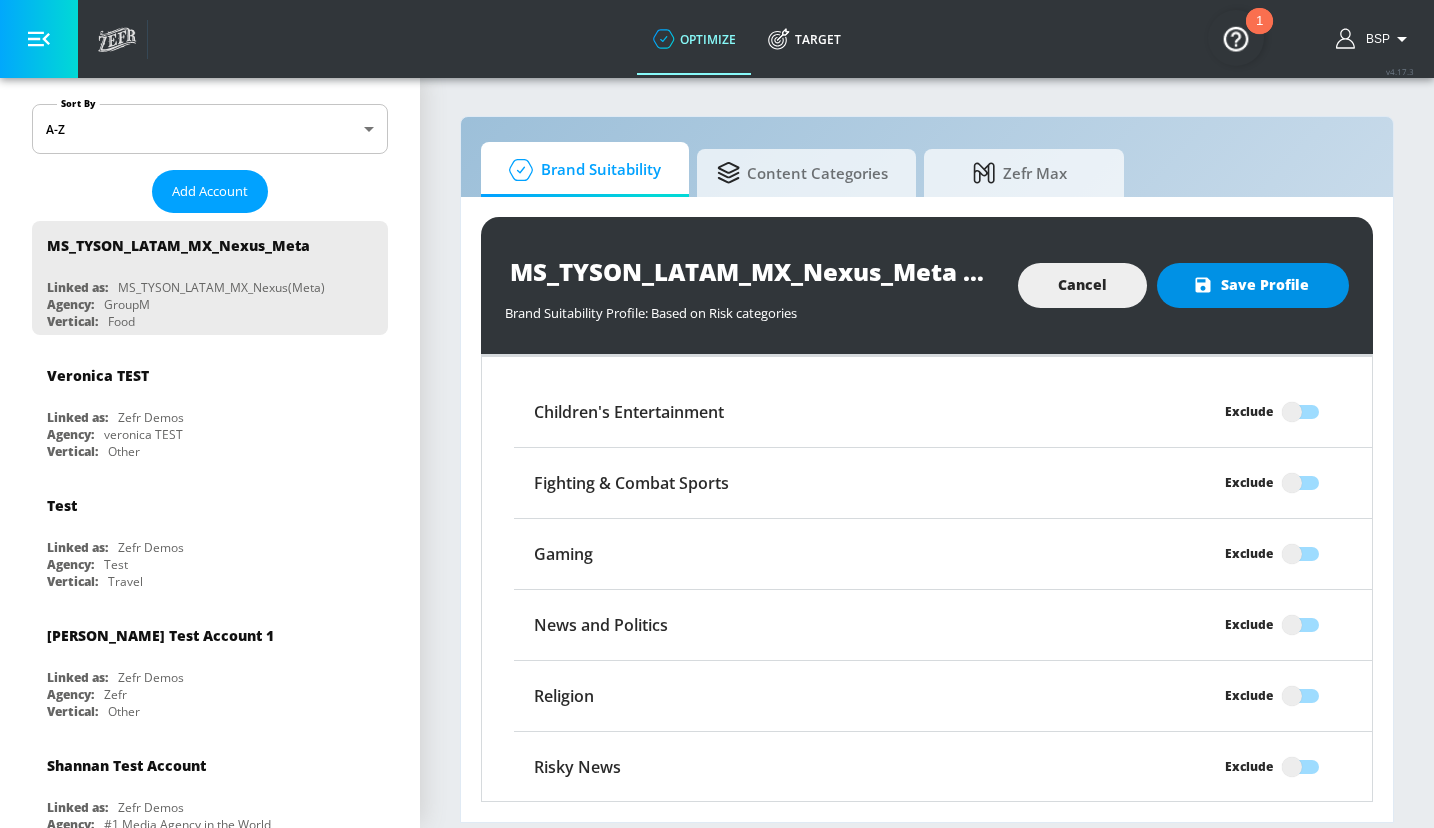 click on "Save Profile" at bounding box center (1253, 285) 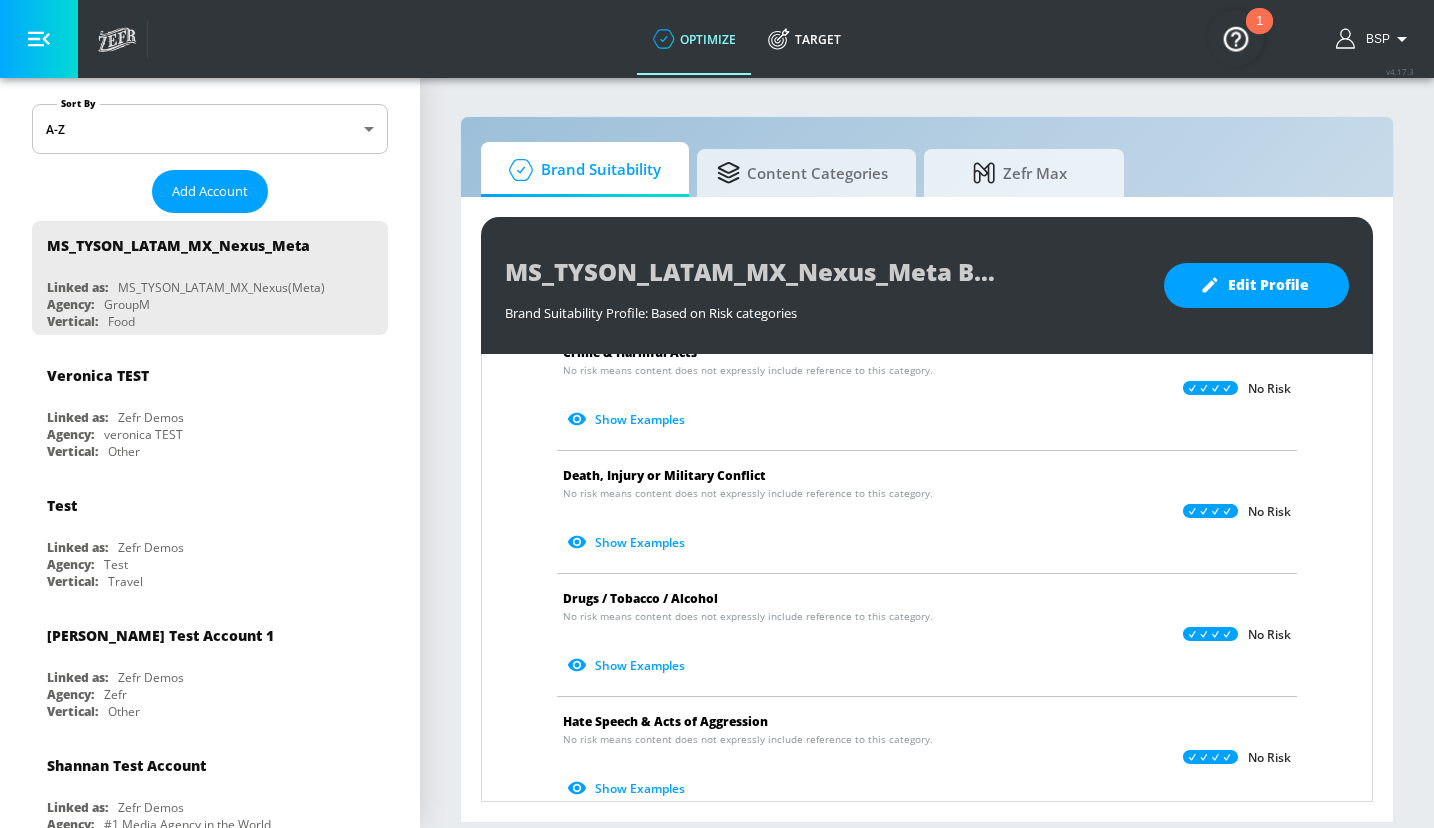 scroll, scrollTop: 0, scrollLeft: 0, axis: both 